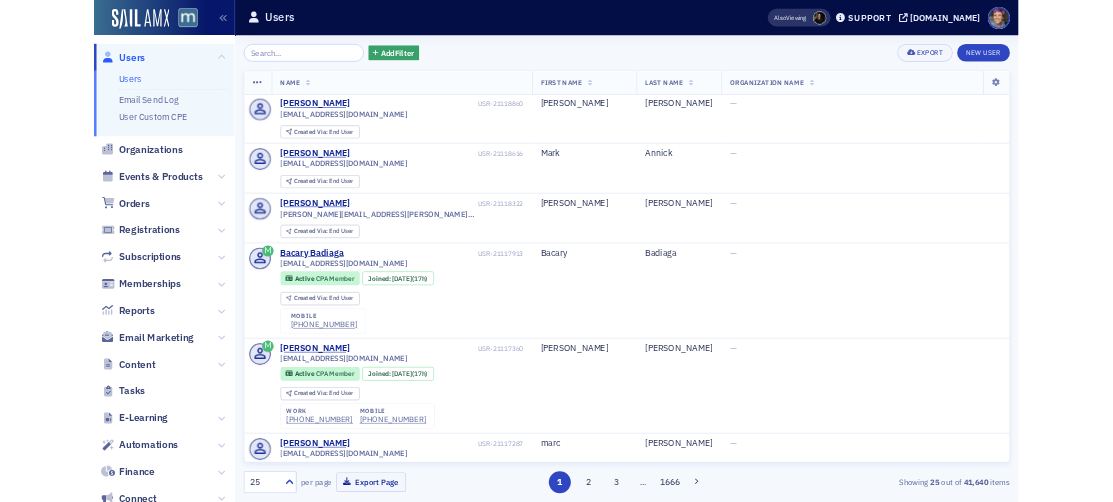 scroll, scrollTop: 0, scrollLeft: 0, axis: both 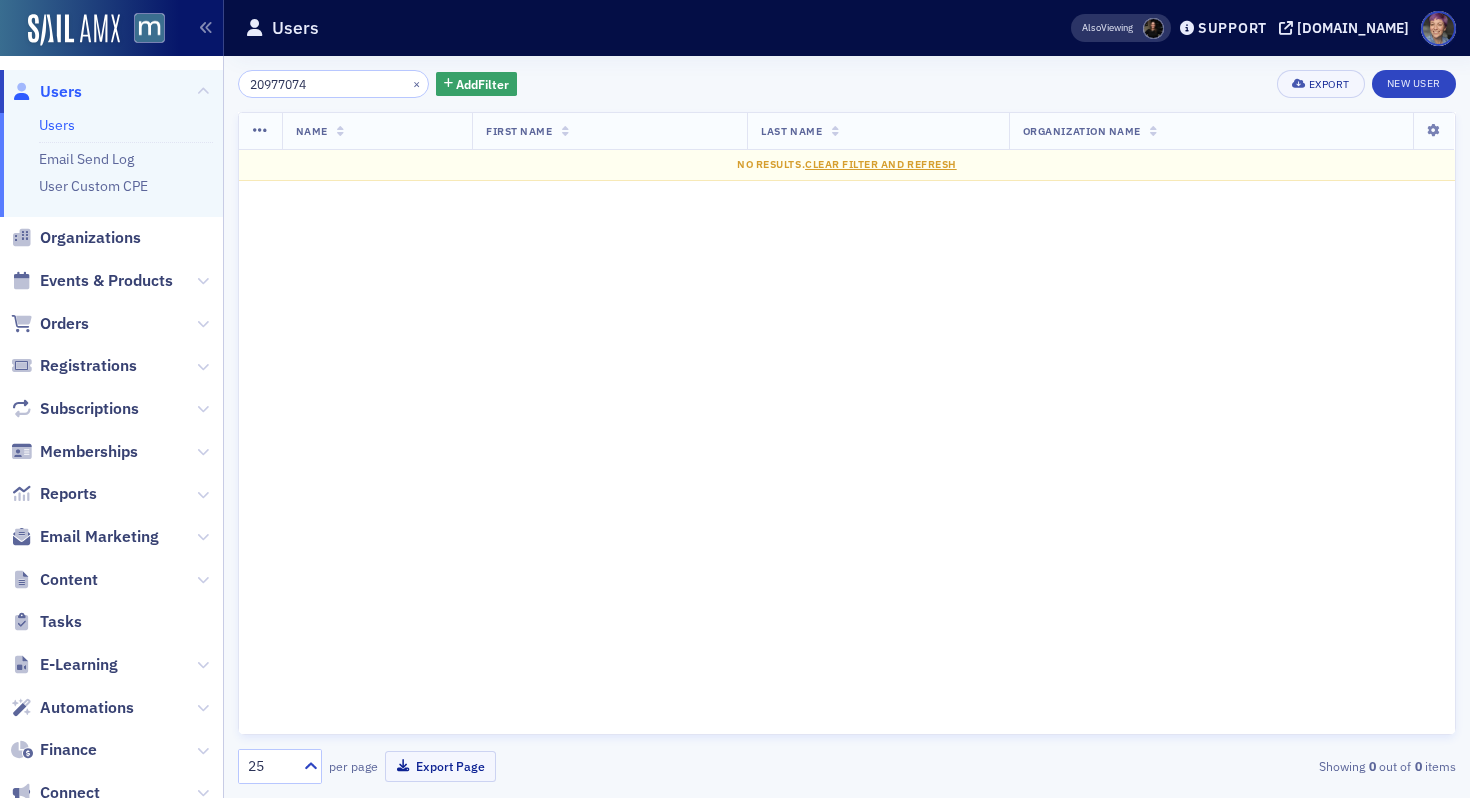click on "20977074" 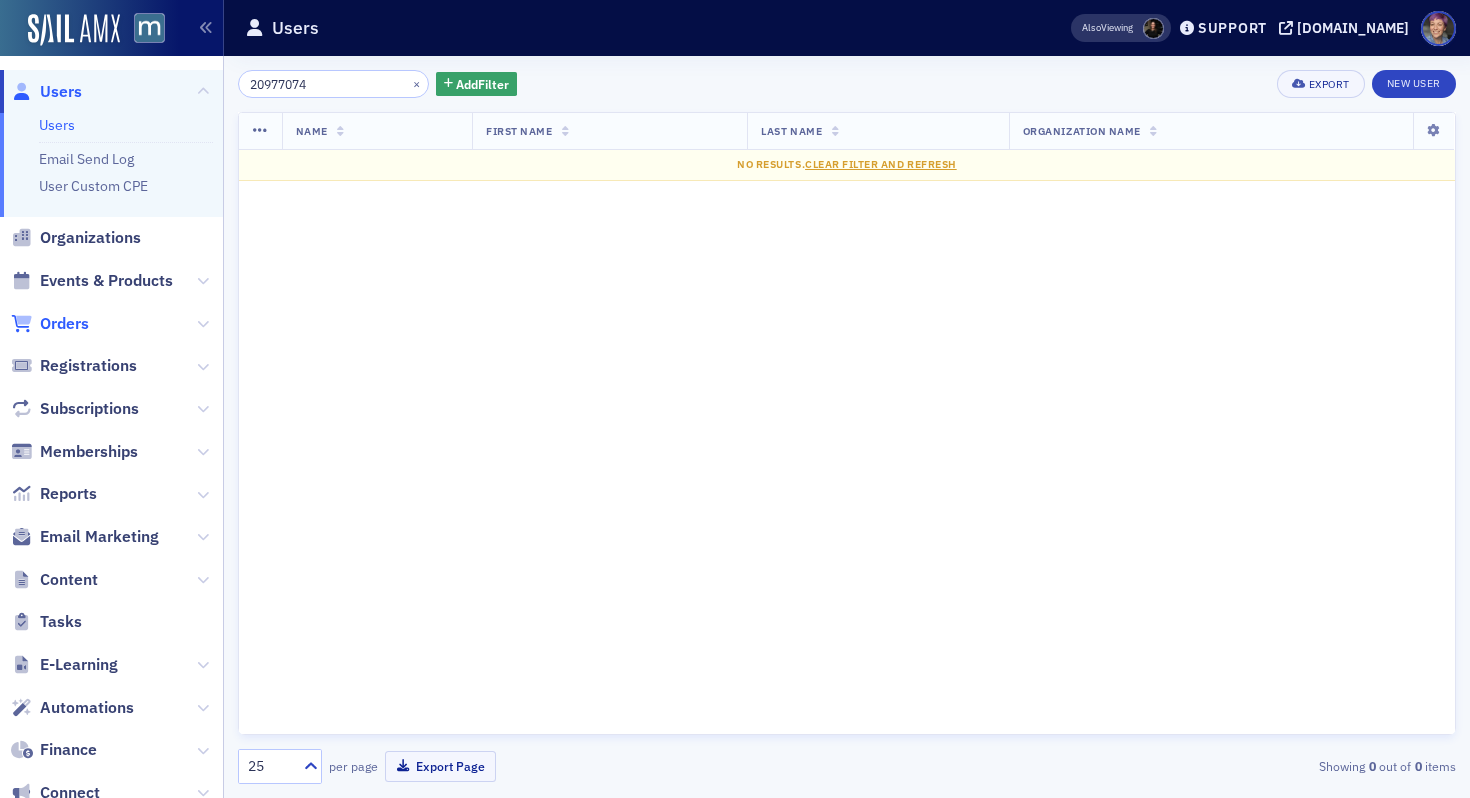 click on "Orders" 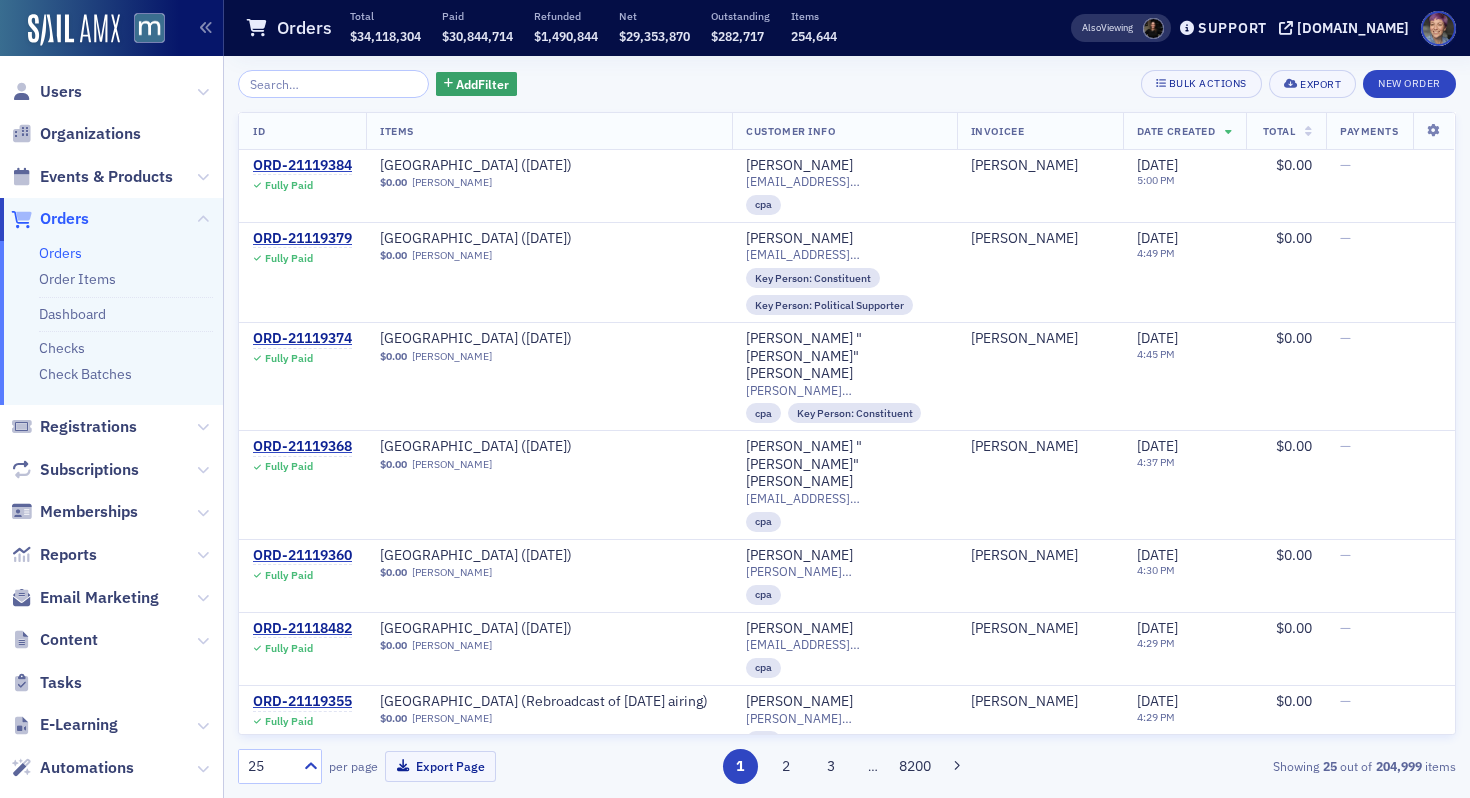click 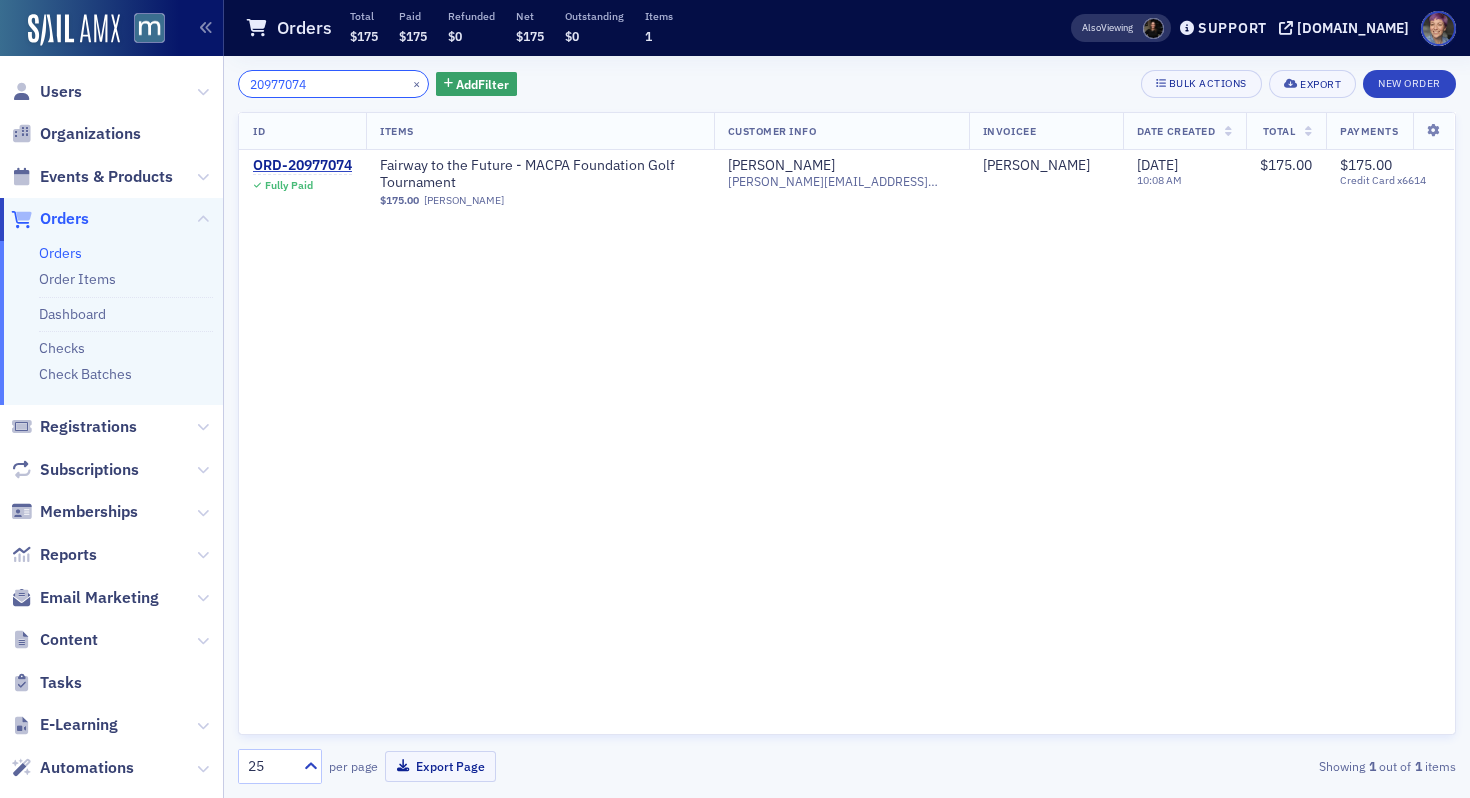 click on "20977074" 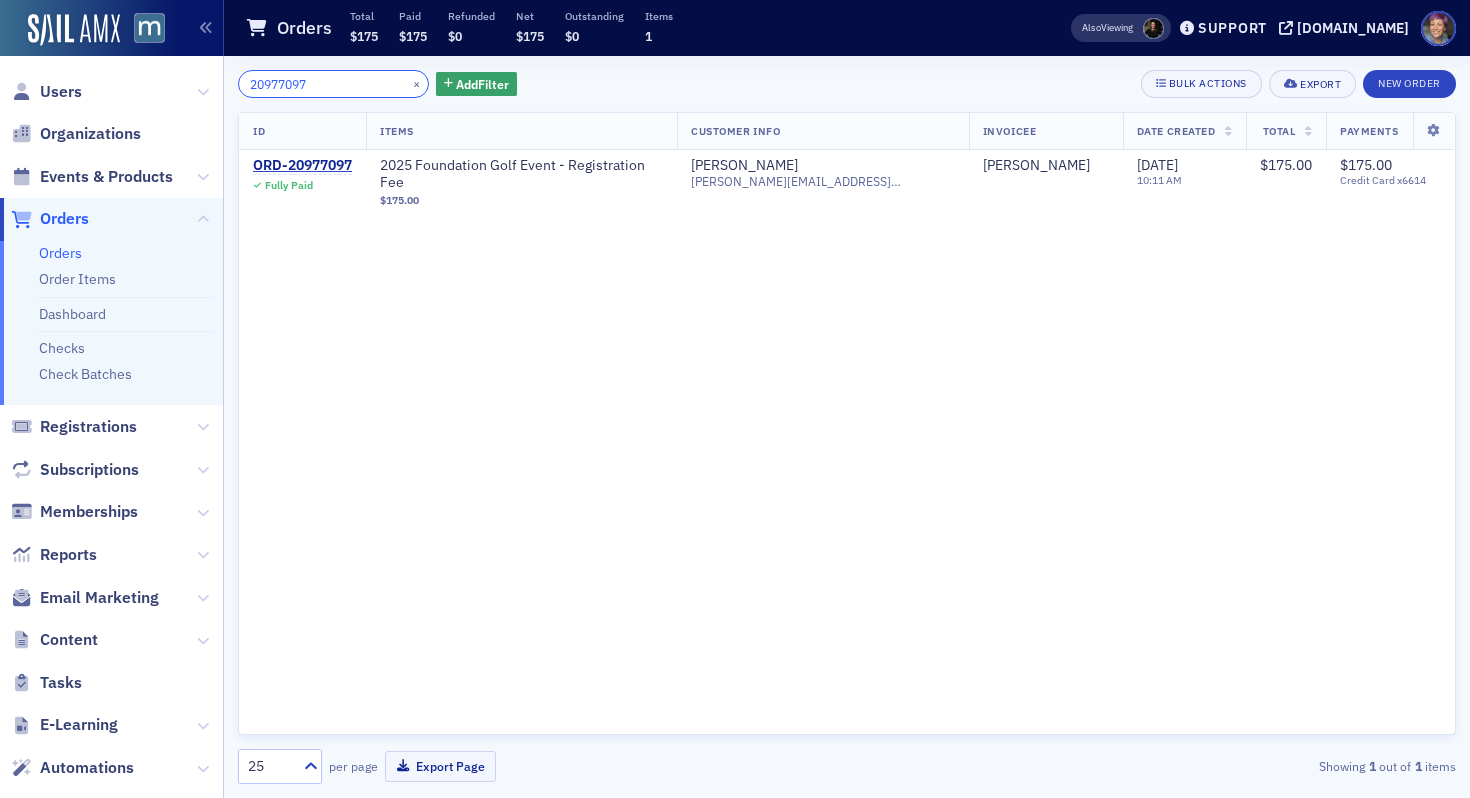 click on "20977097" 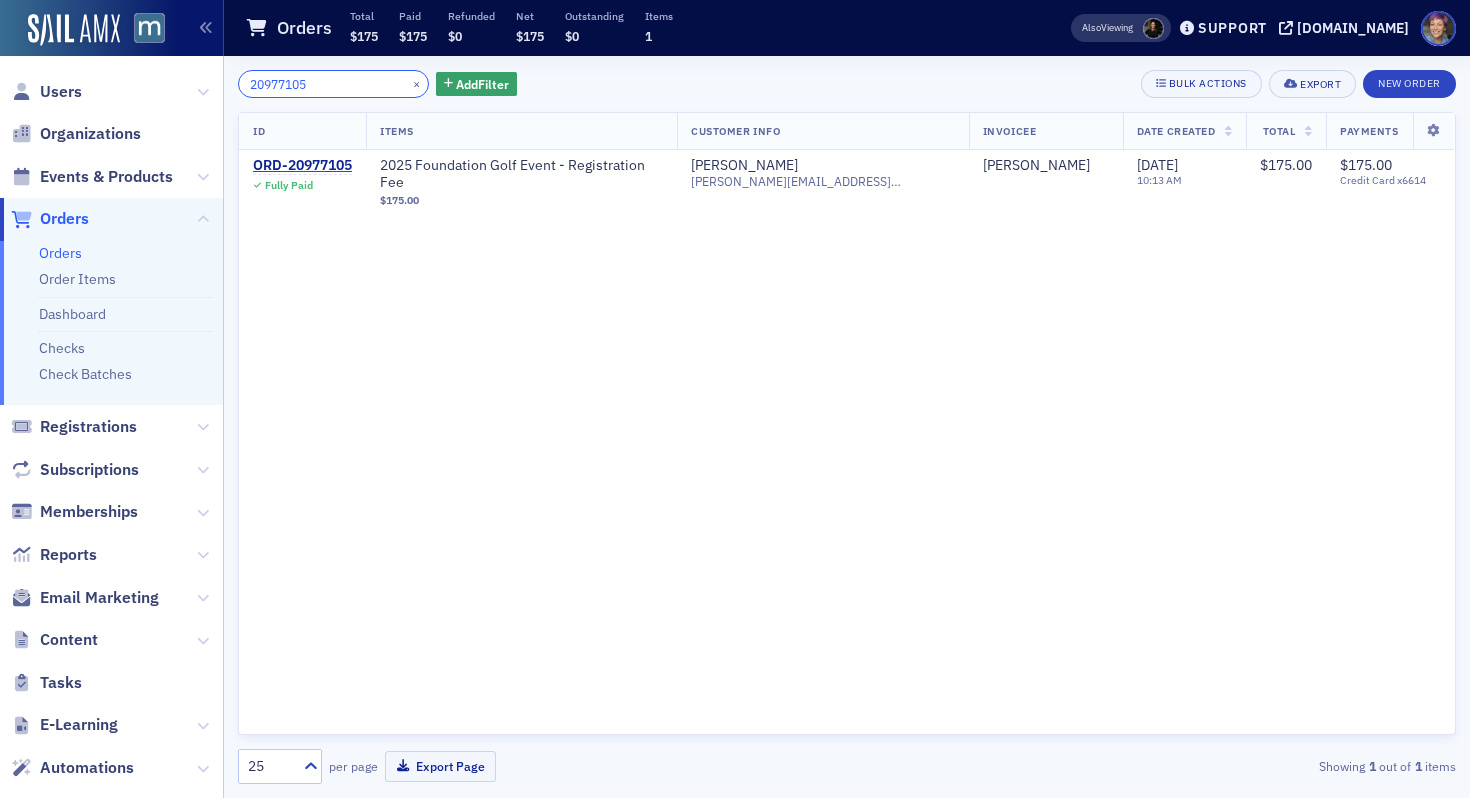 click on "20977105" 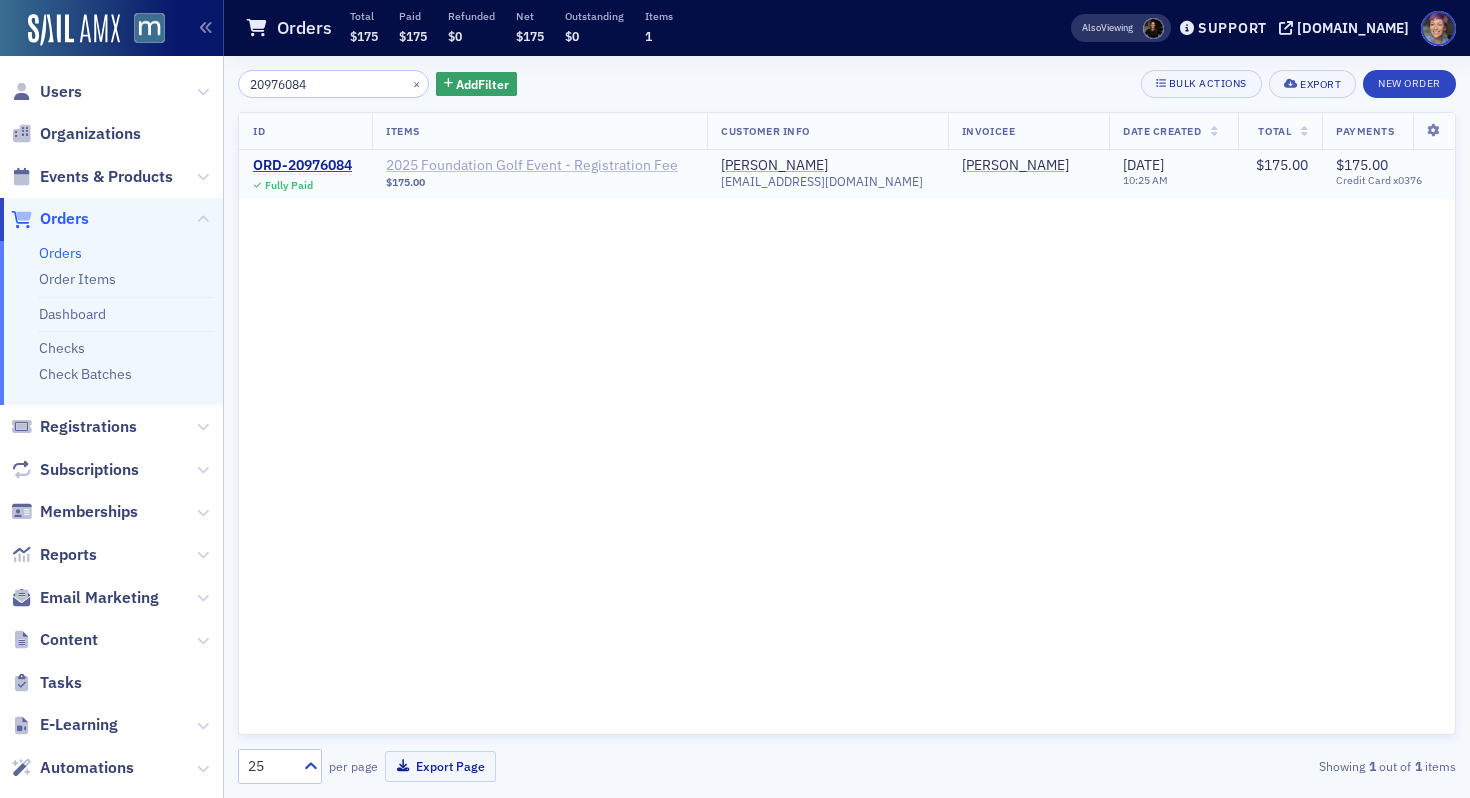 click on "2025 Foundation Golf Event - Registration Fee" 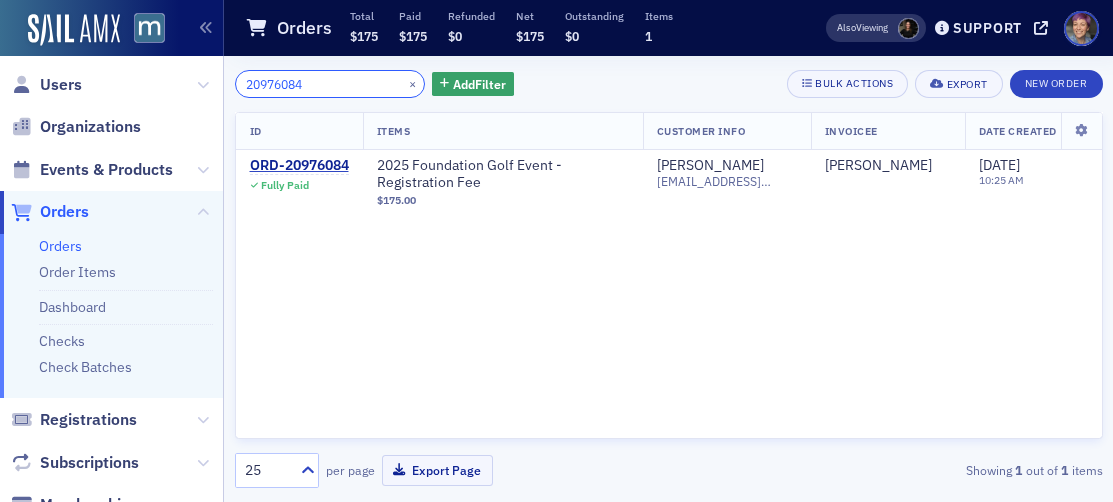 click on "20976084" 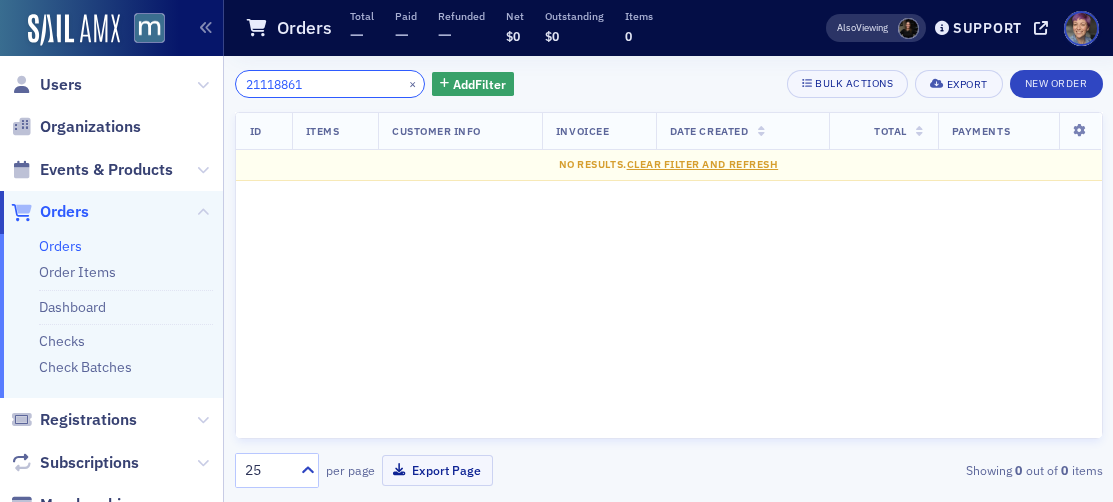 click on "21118861" 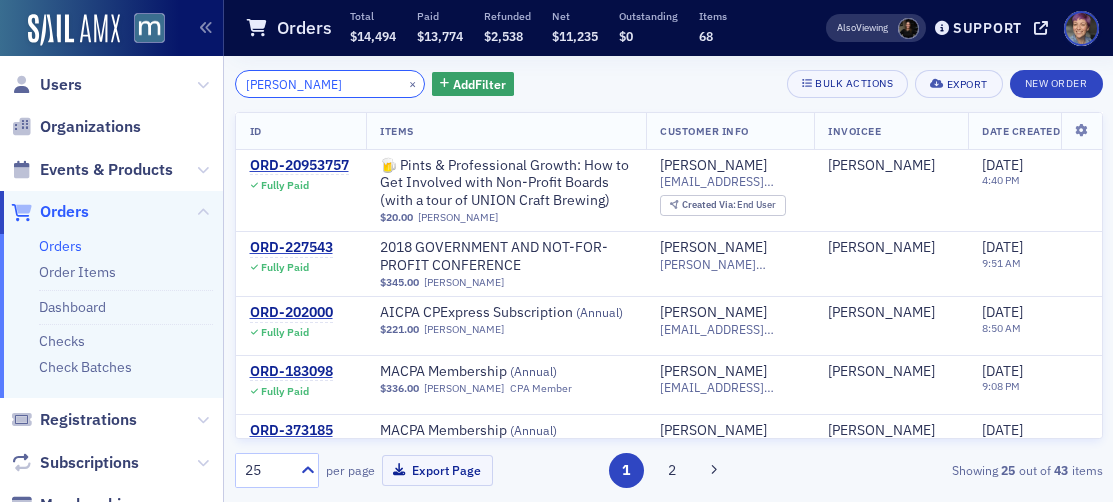 click on "schell" 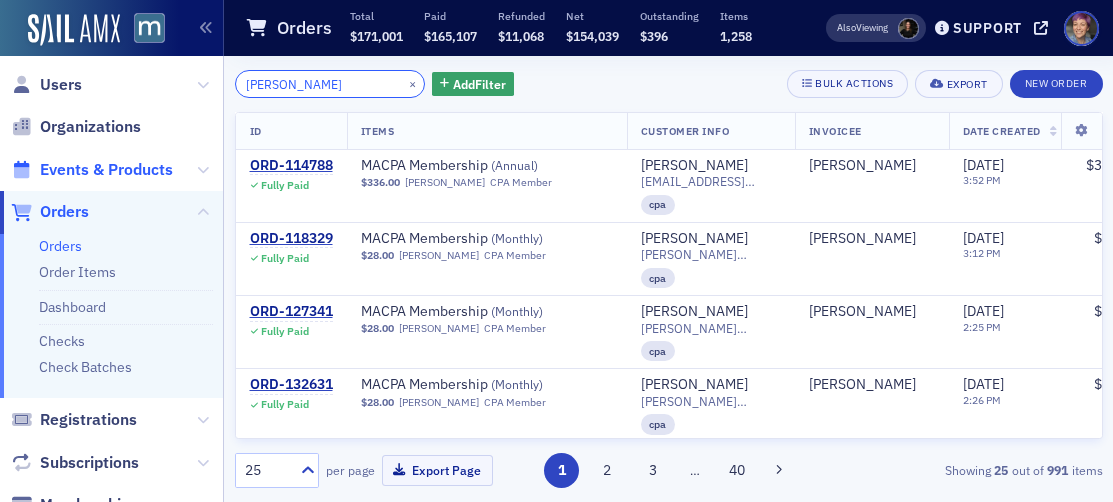 type on "matthew schell" 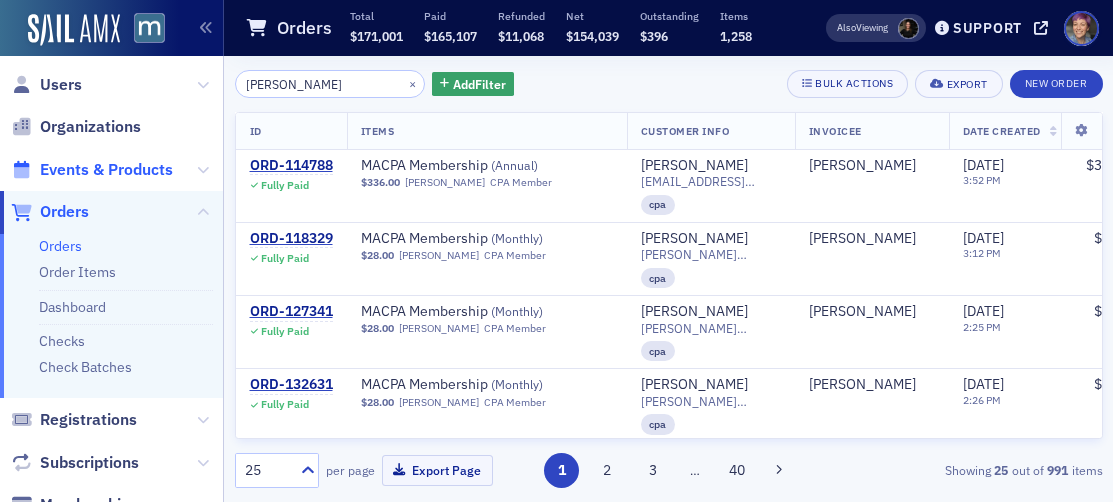 click on "Events & Products" 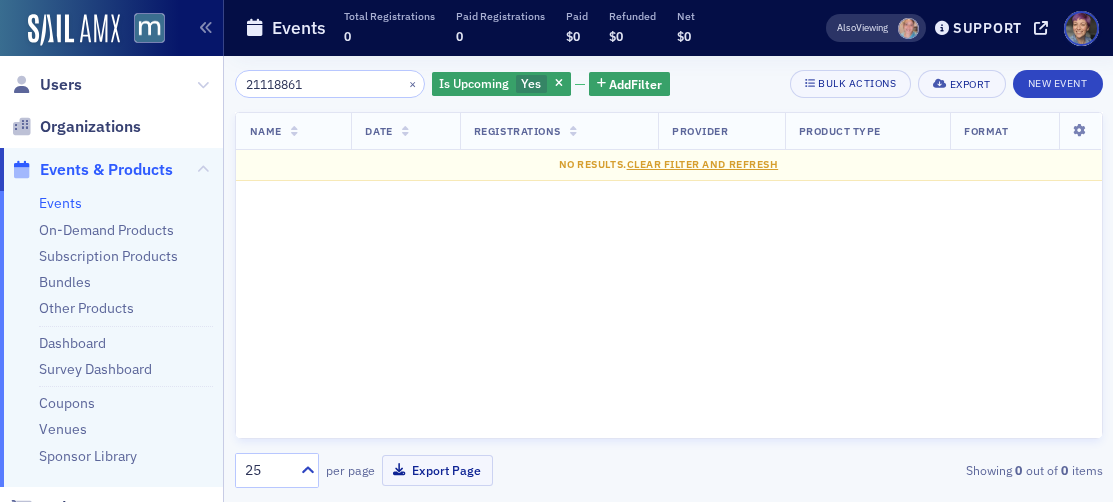 type on "21118861" 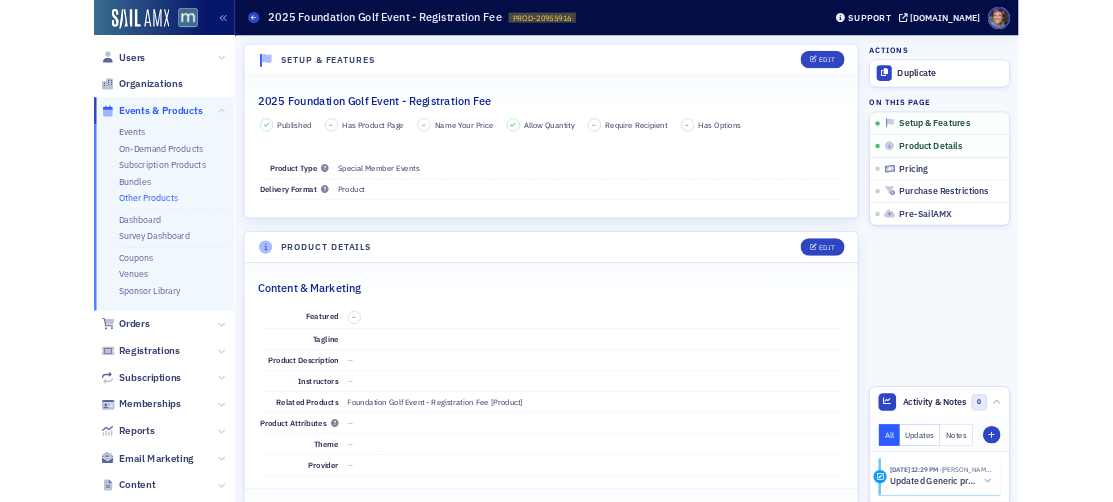 scroll, scrollTop: 0, scrollLeft: 0, axis: both 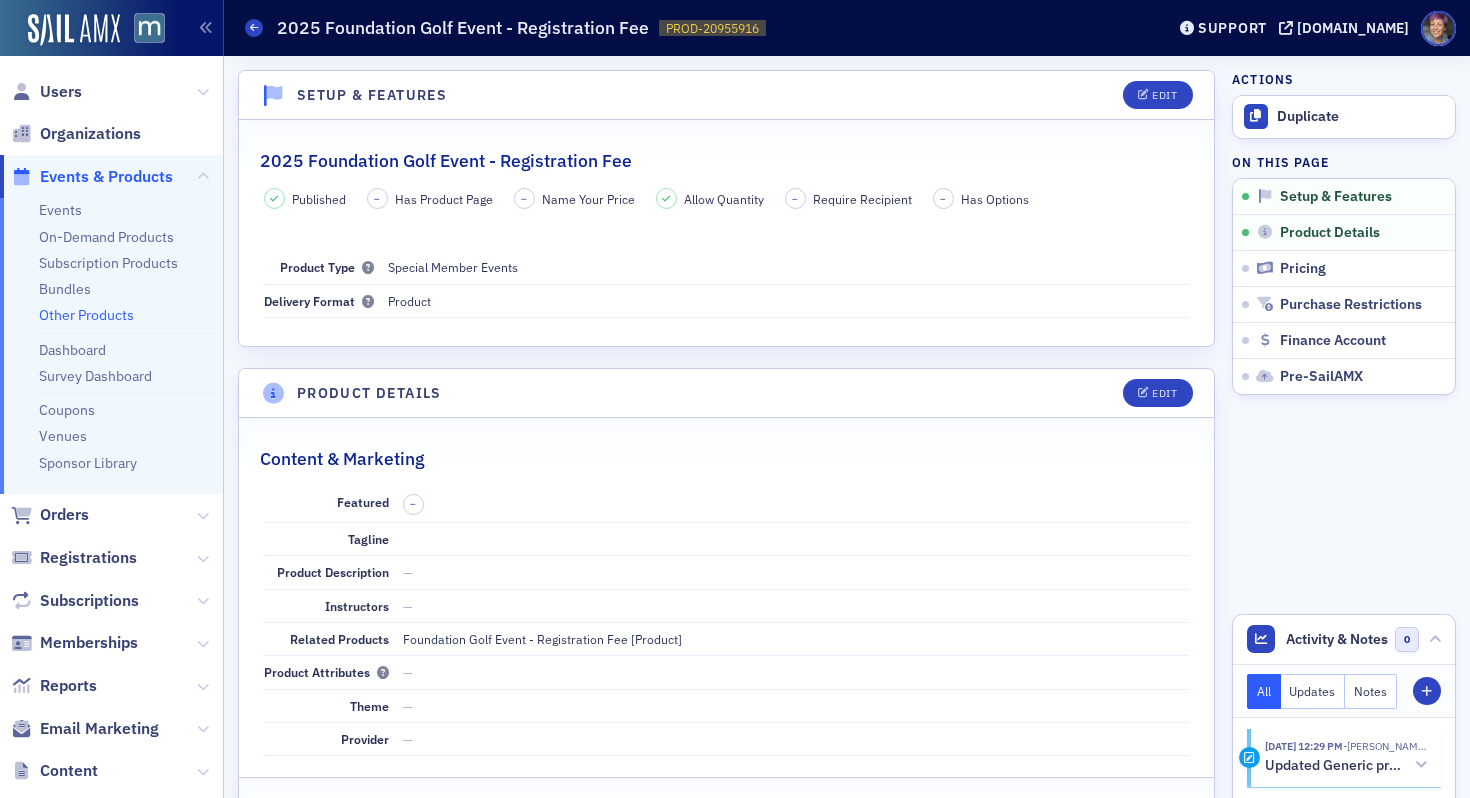 click on "PROD-20955916" 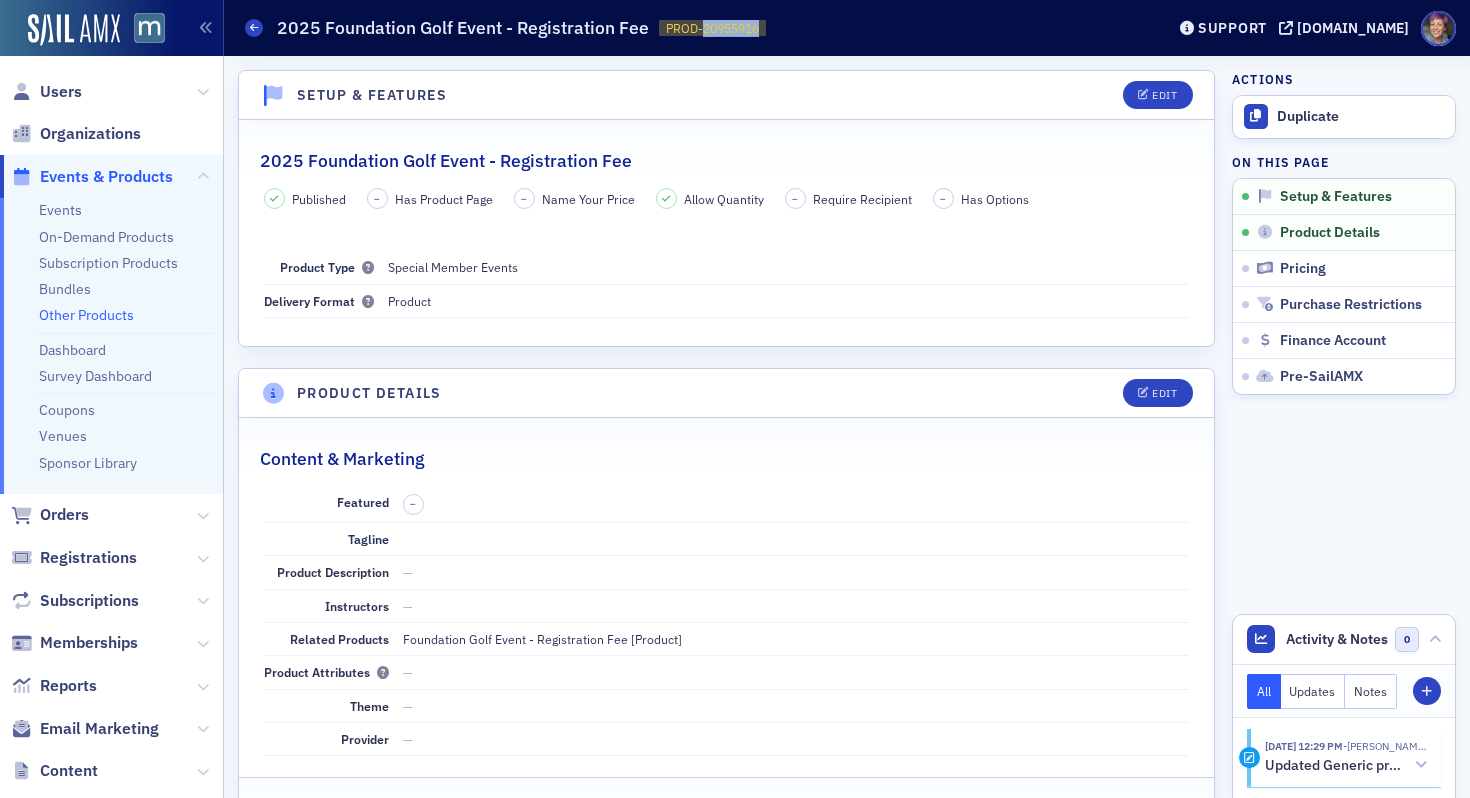 click on "PROD-20955916" 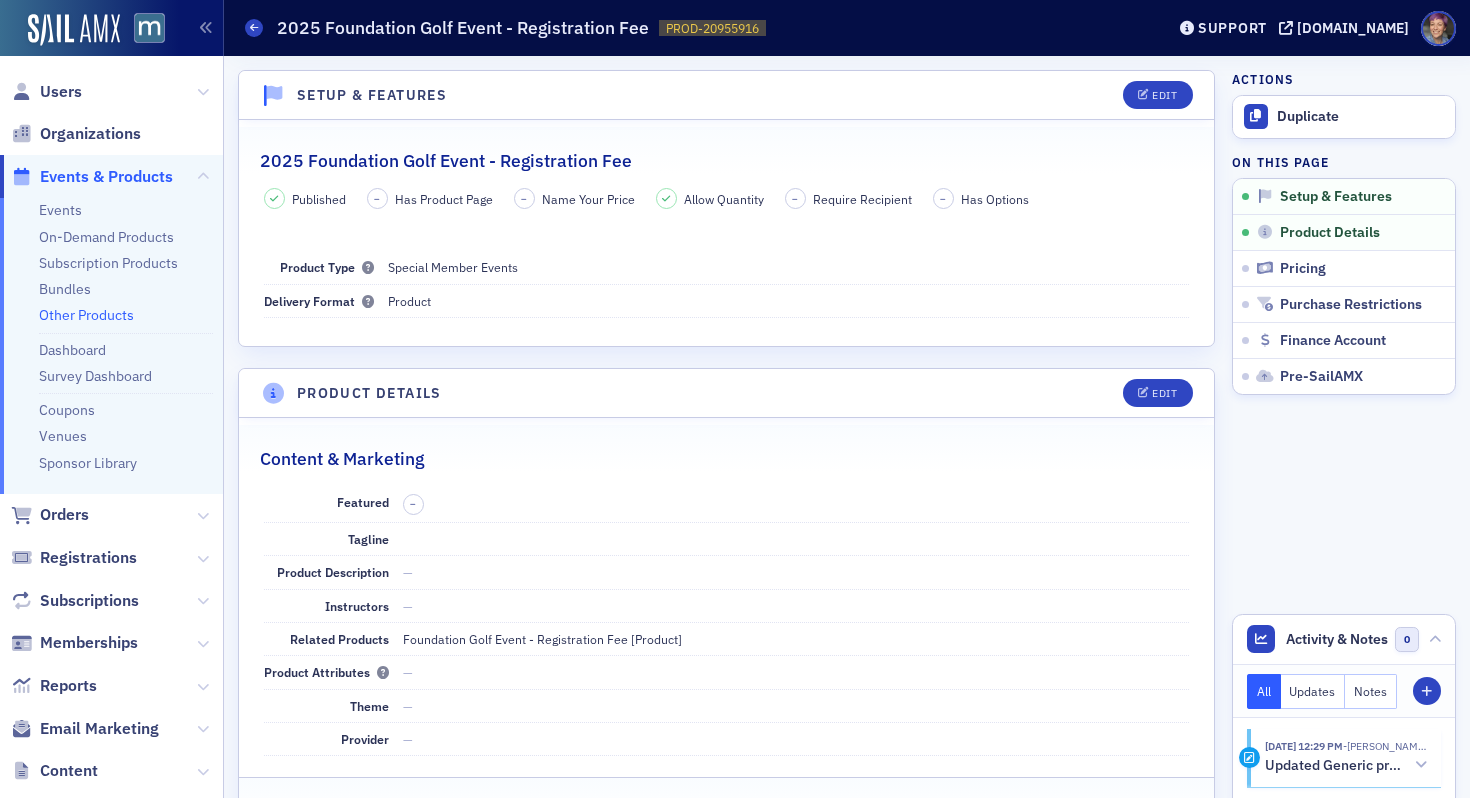 click on "PROD-20955916" 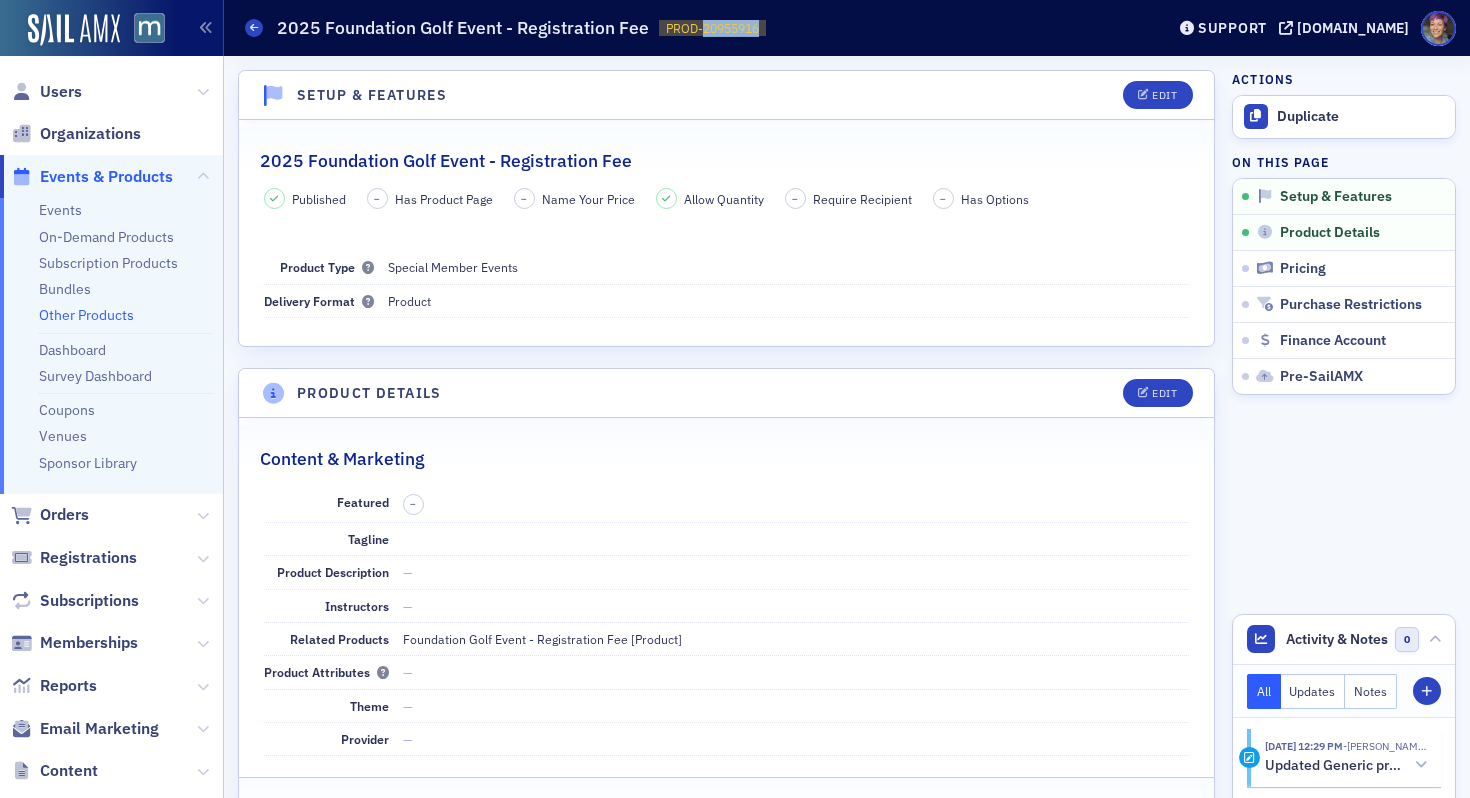 click on "PROD-20955916" 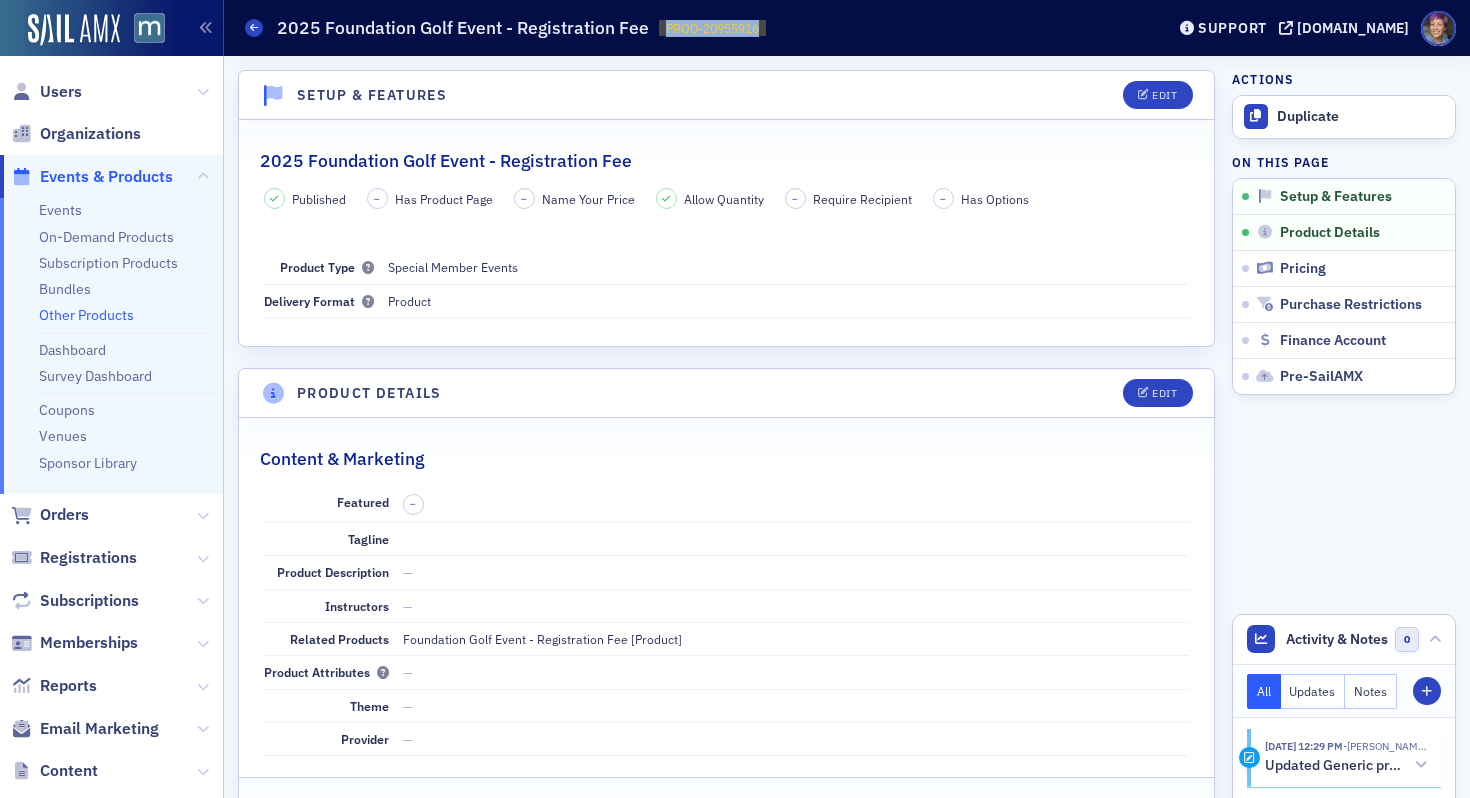 click on "PROD-20955916" 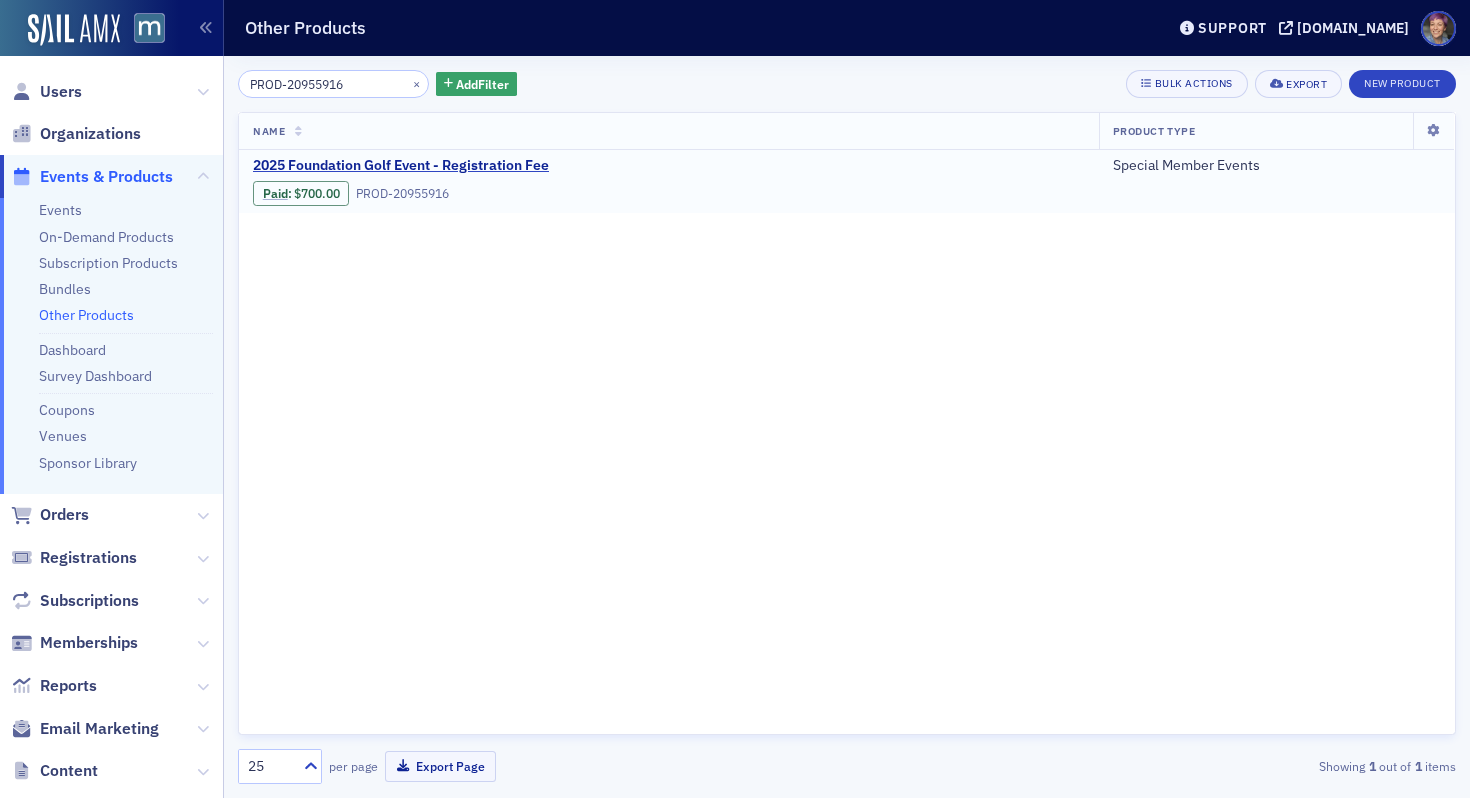 type on "PROD-20955916" 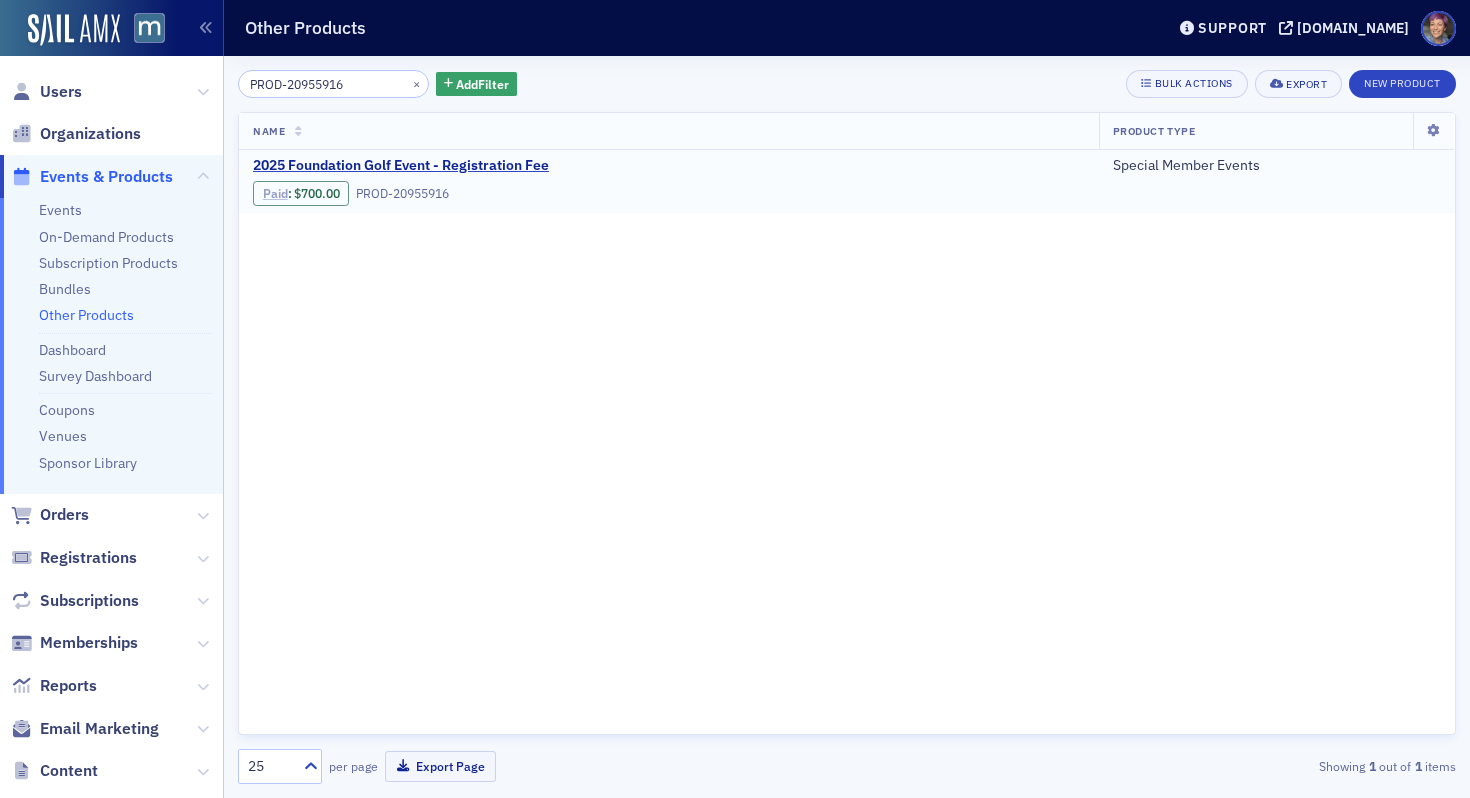 click on "Paid" 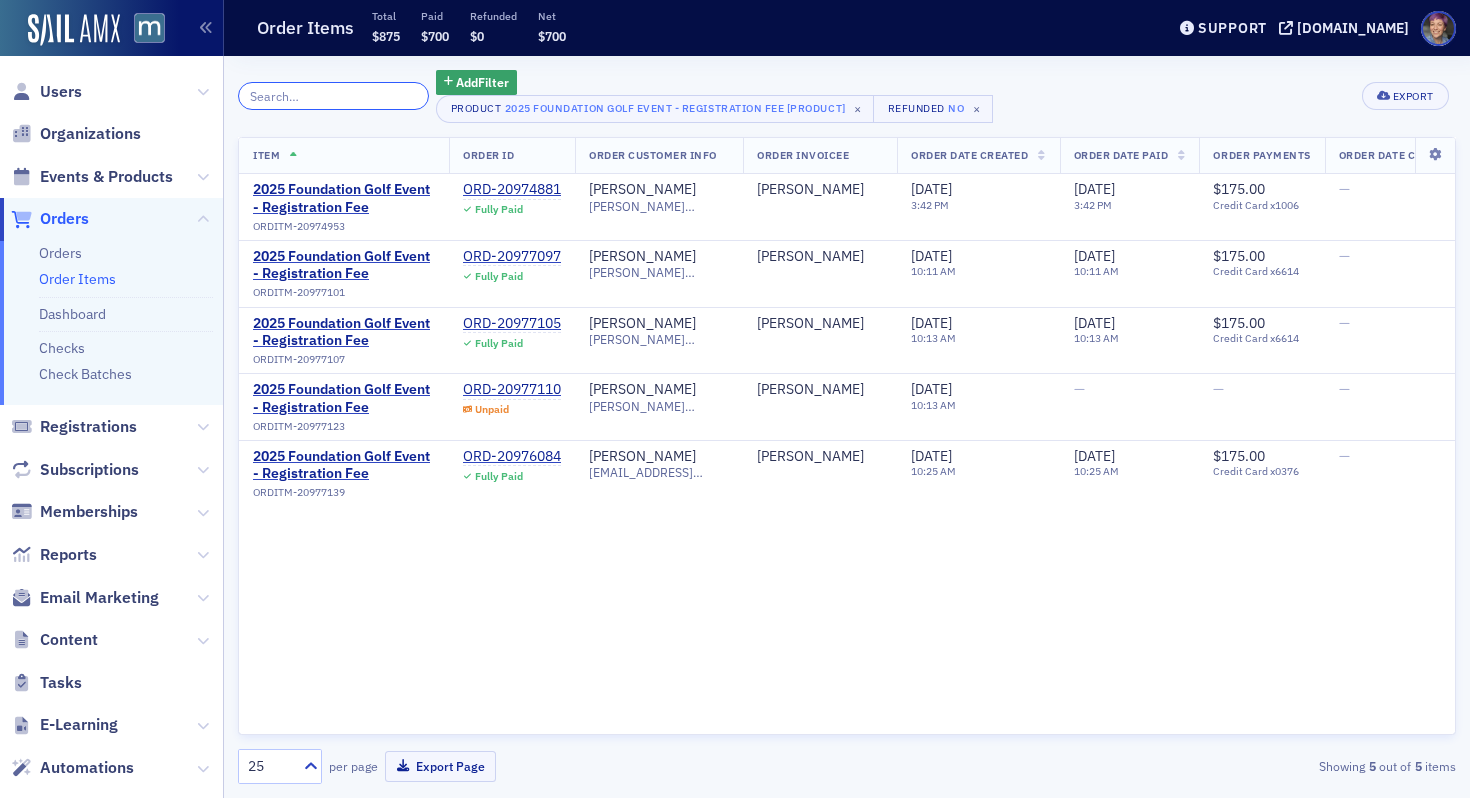 click 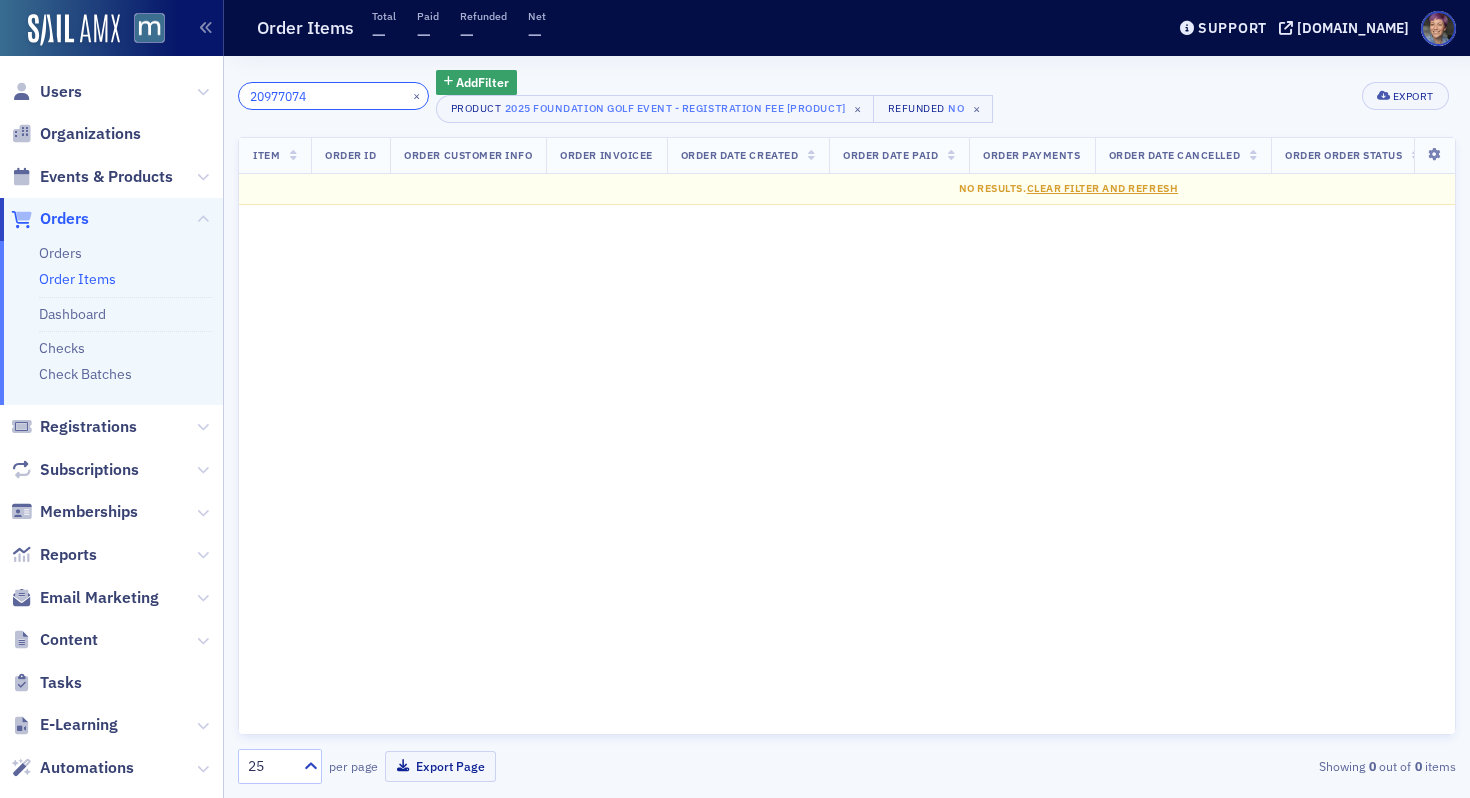 type on "20977074" 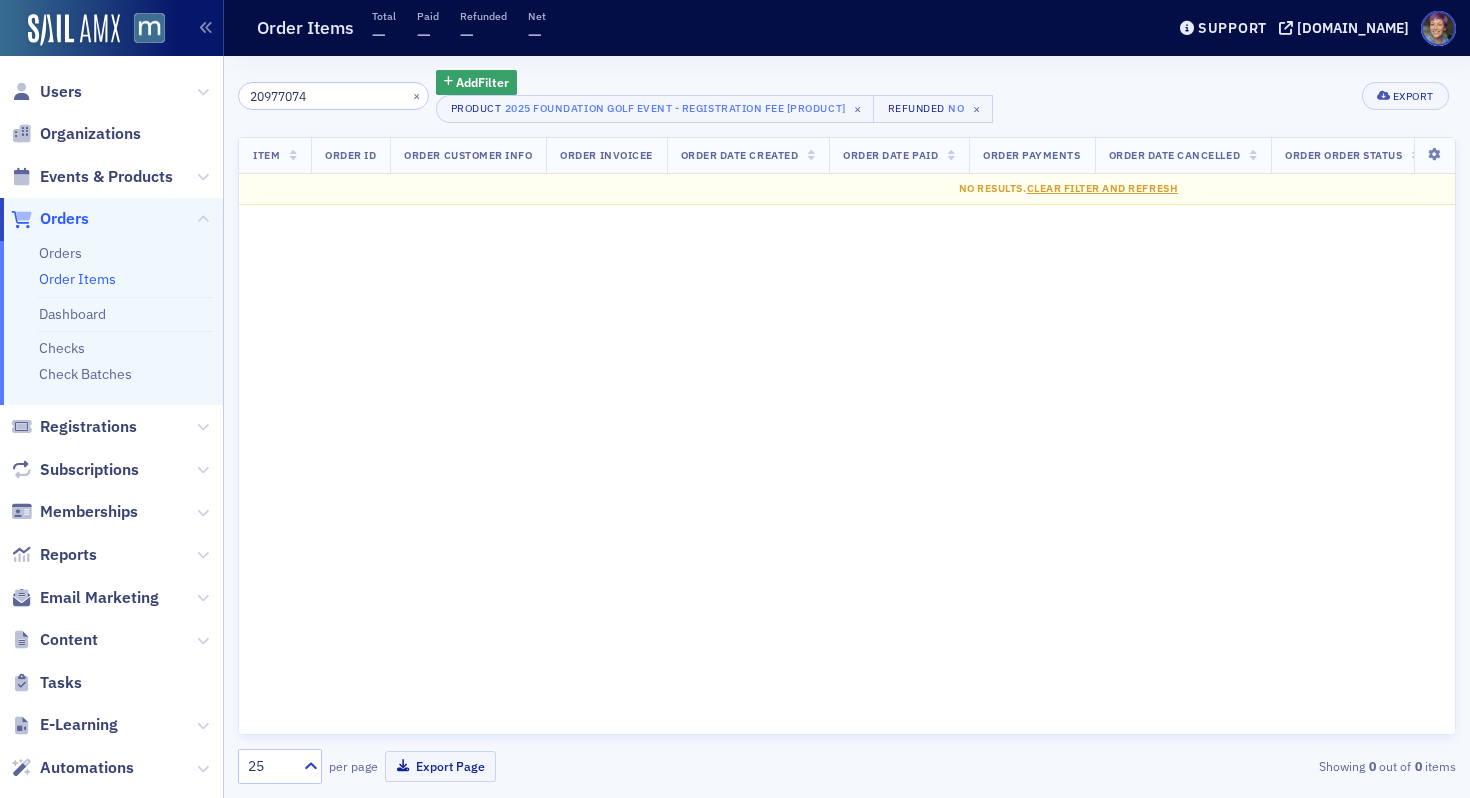 click on "Orders" 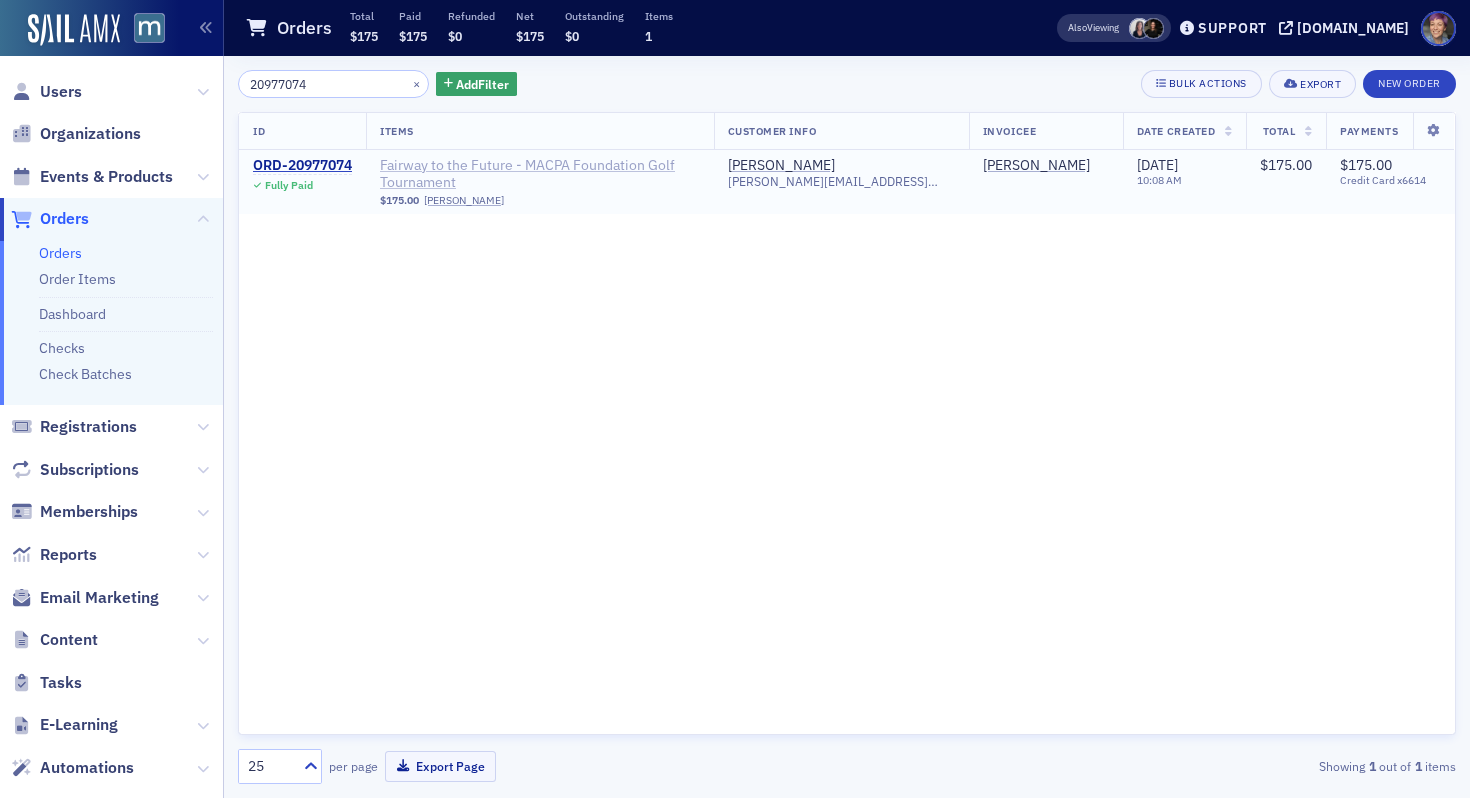 click on "Fairway to the Future - MACPA Foundation Golf Tournament" 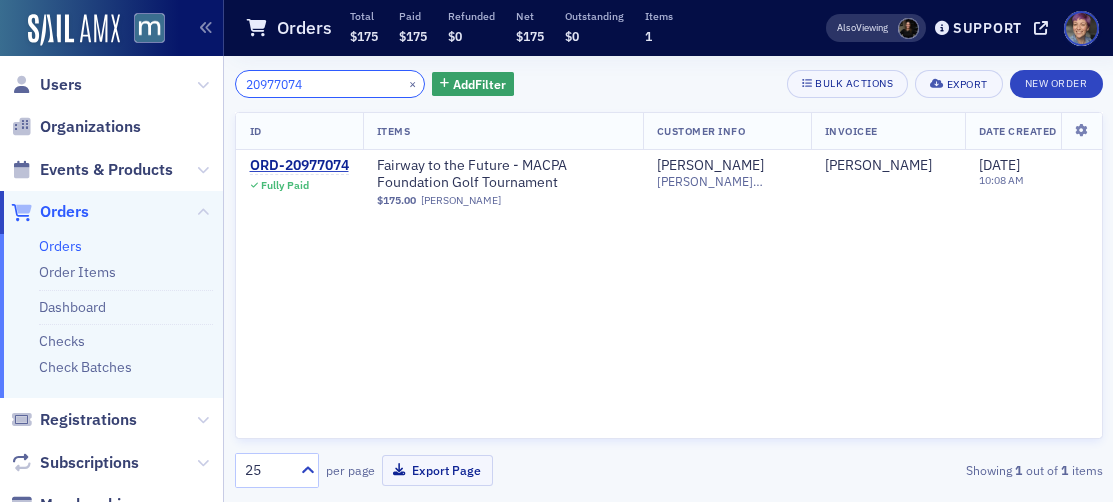 click on "20977074" 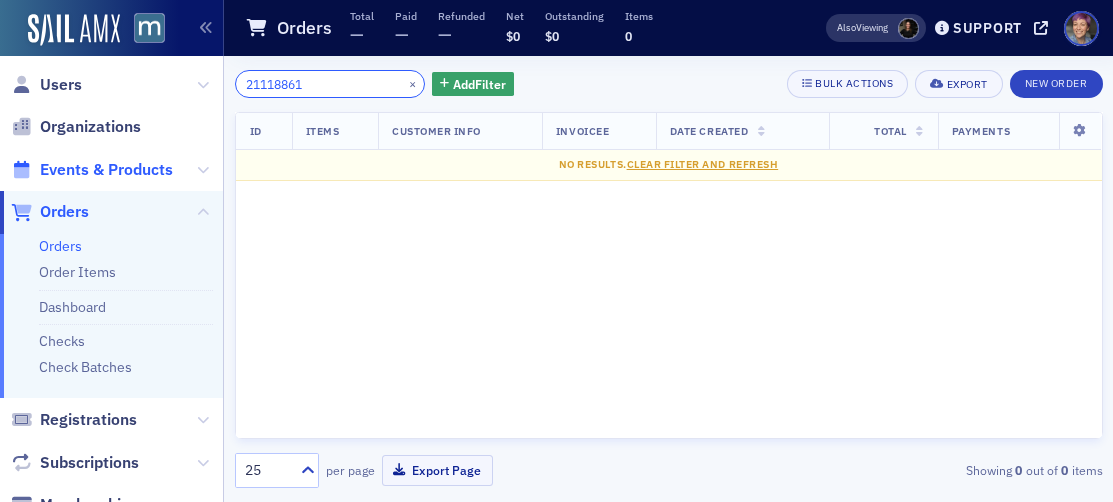 type on "21118861" 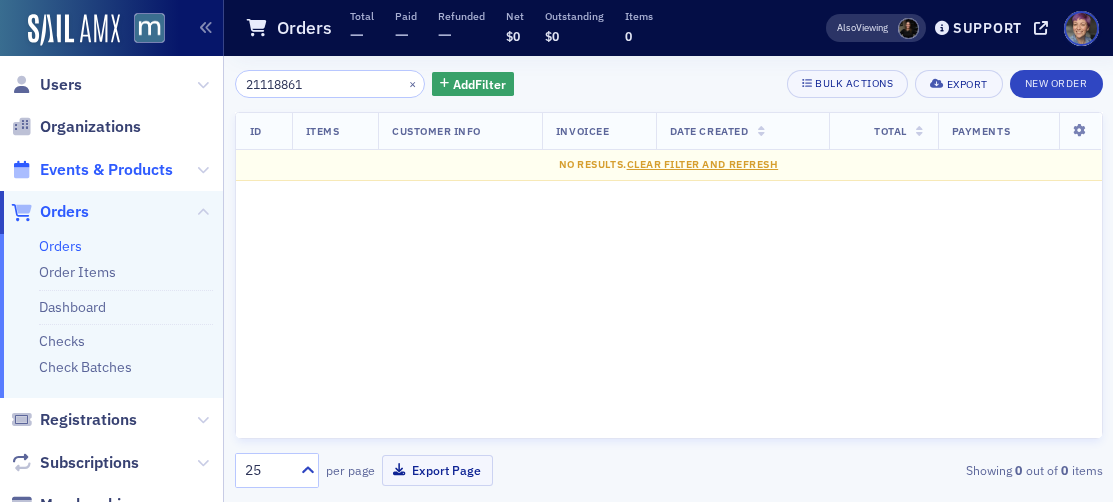 click on "Events & Products" 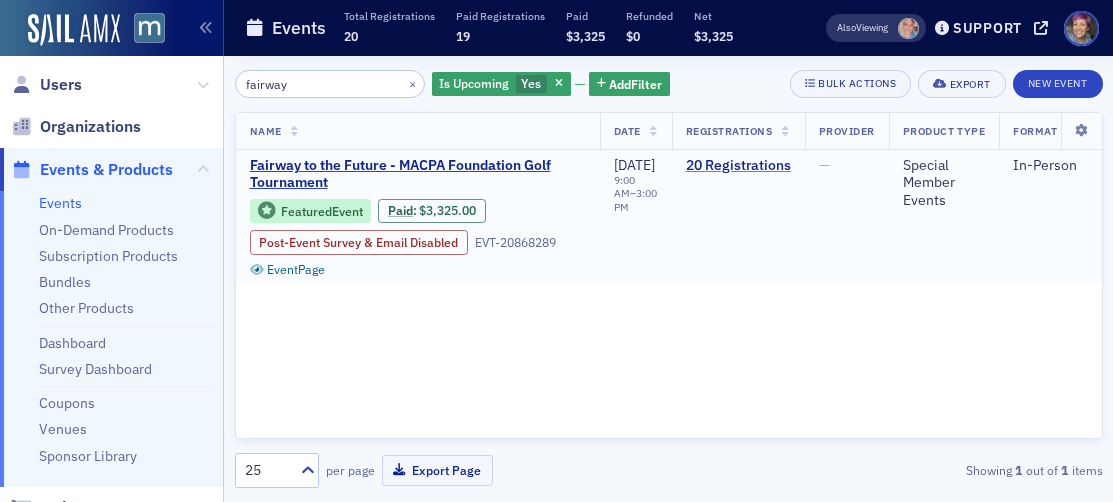 type on "fairway" 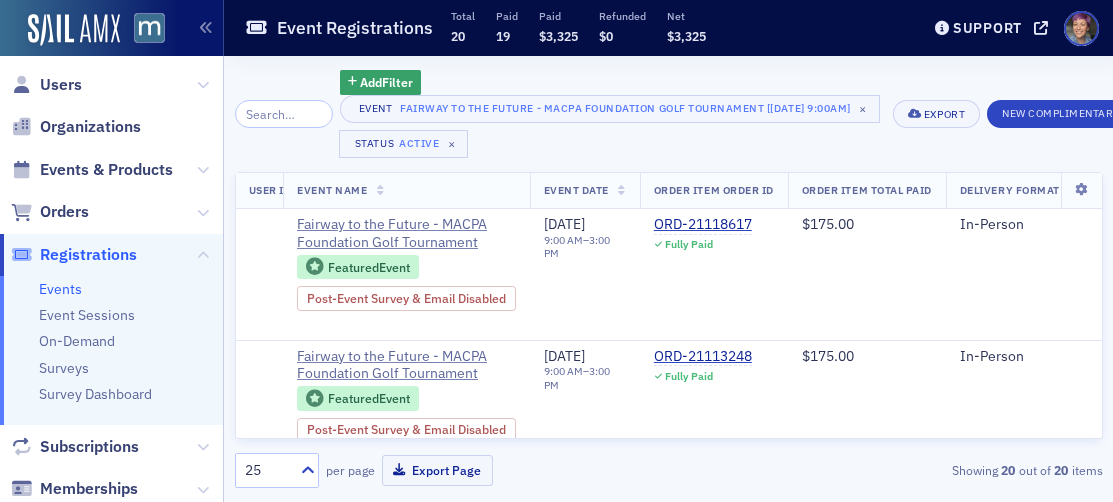 scroll, scrollTop: 0, scrollLeft: 619, axis: horizontal 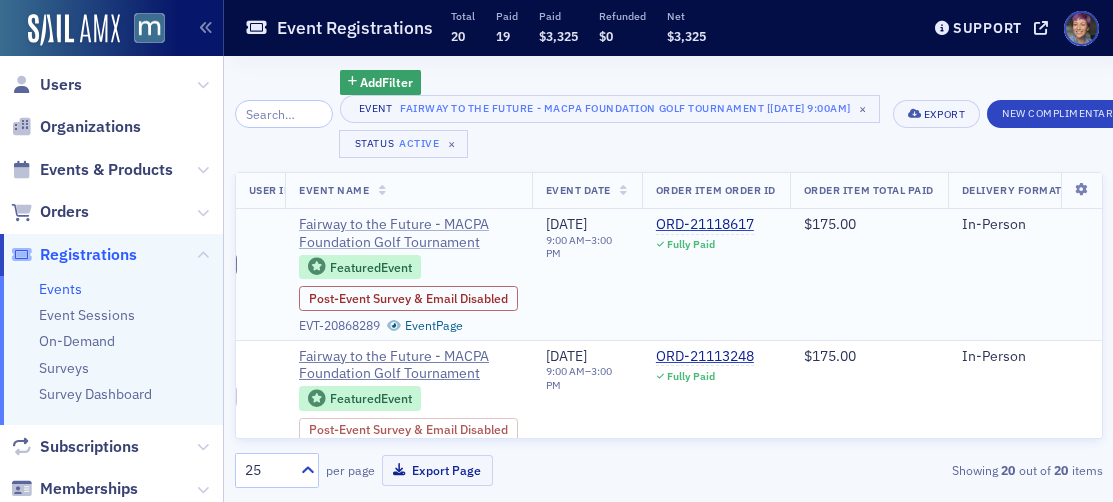 click on "Fairway to the Future - MACPA Foundation Golf Tournament" 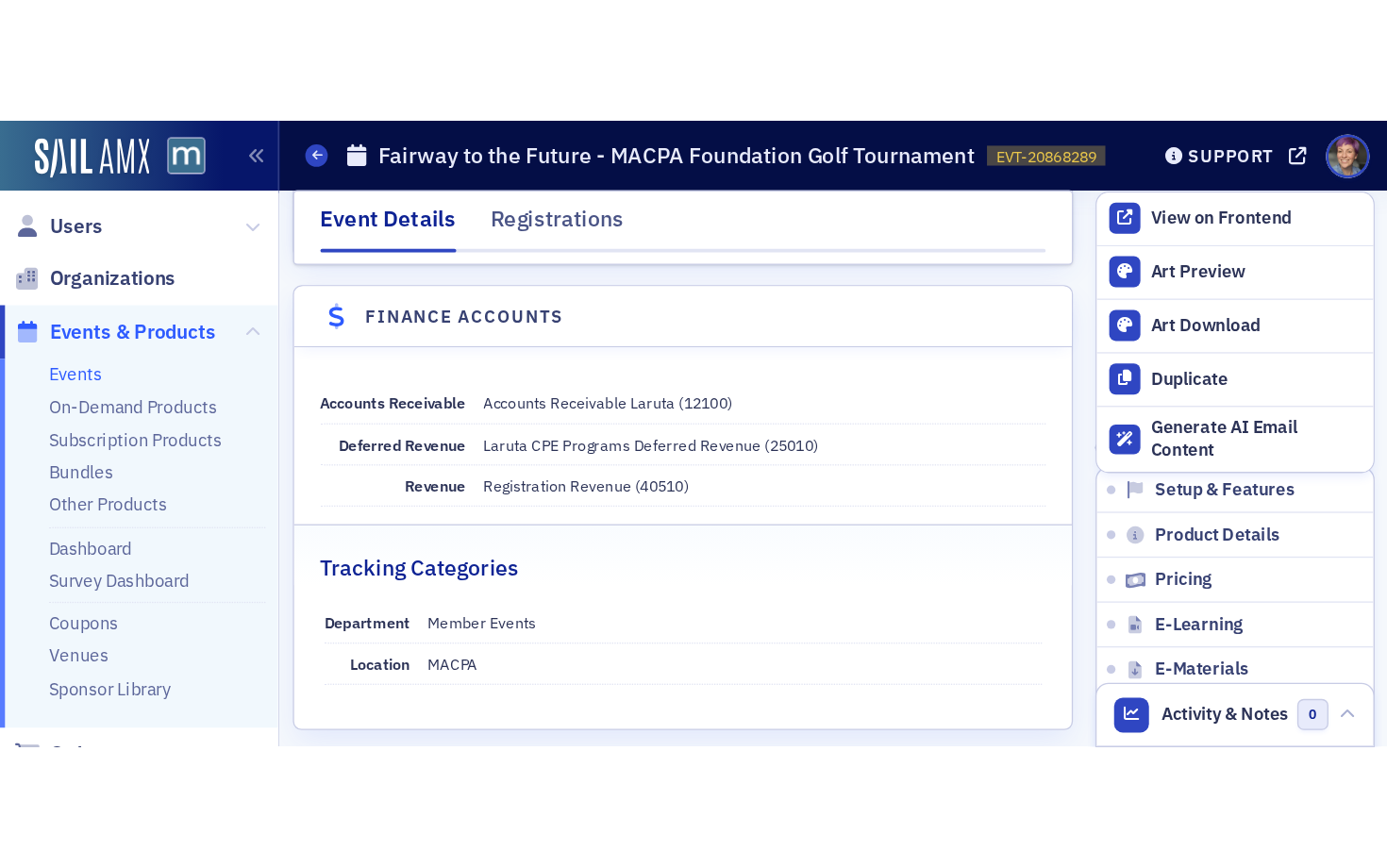 scroll, scrollTop: 2777, scrollLeft: 0, axis: vertical 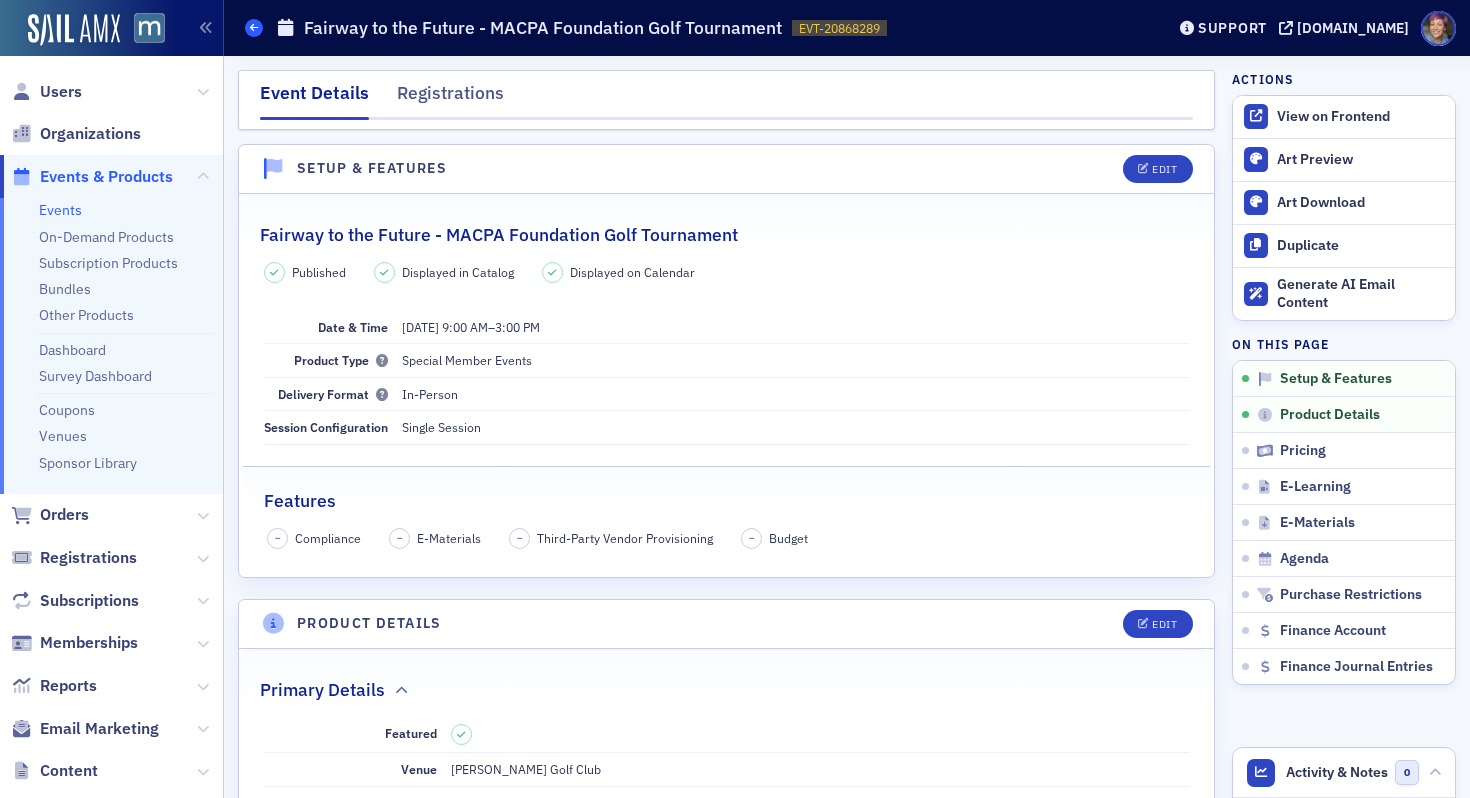 click 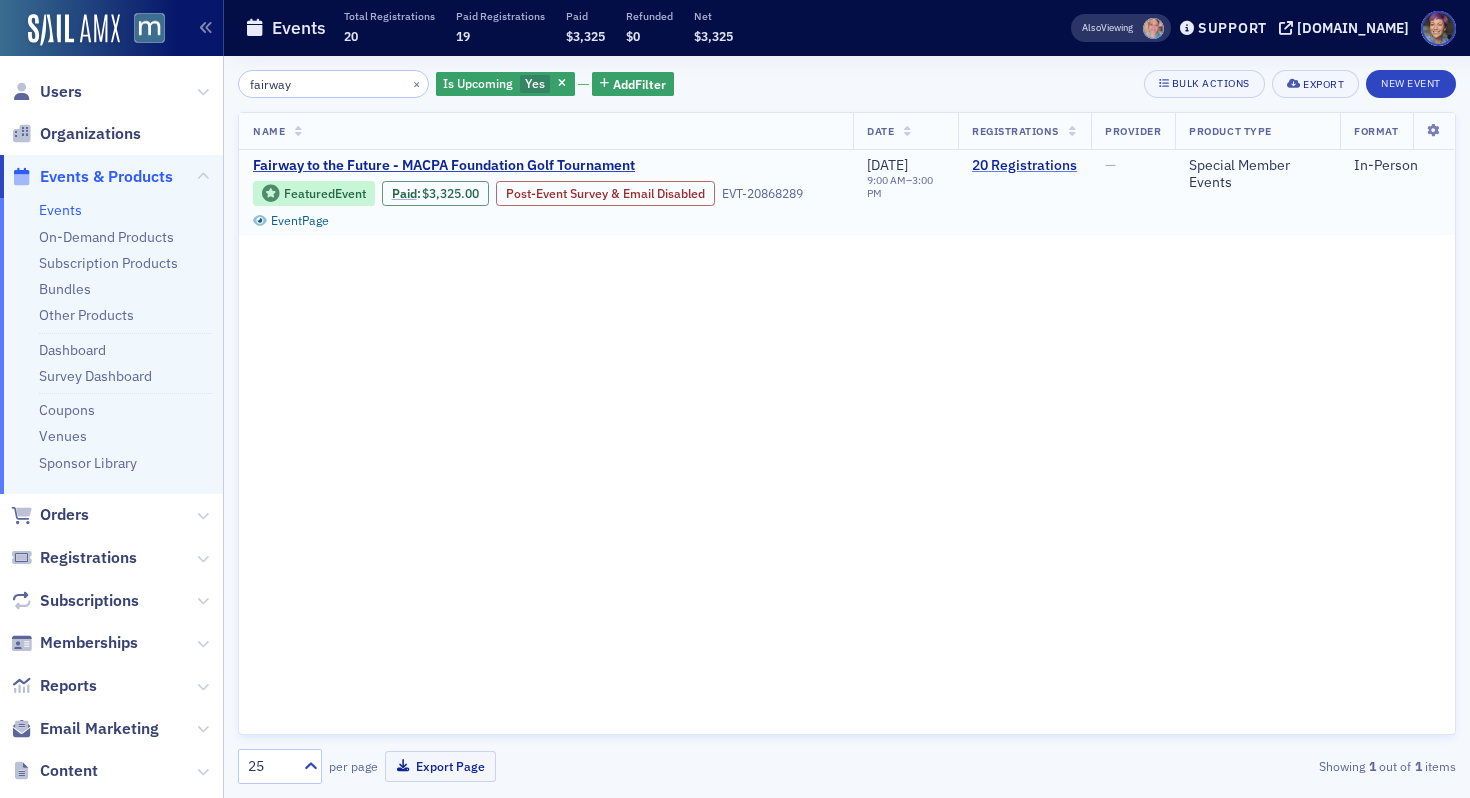click on "20   Registrations" 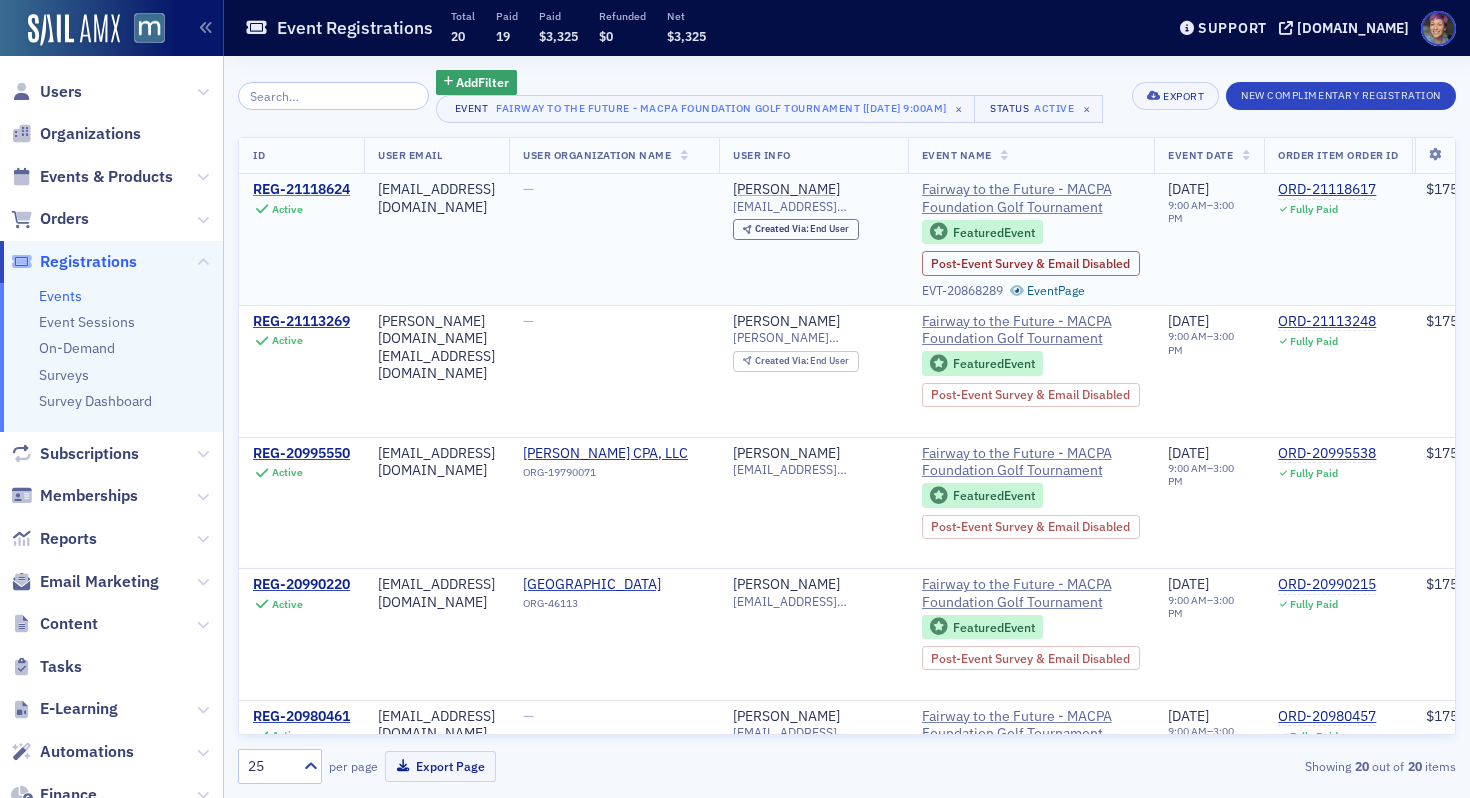 click on "REG-21118624" 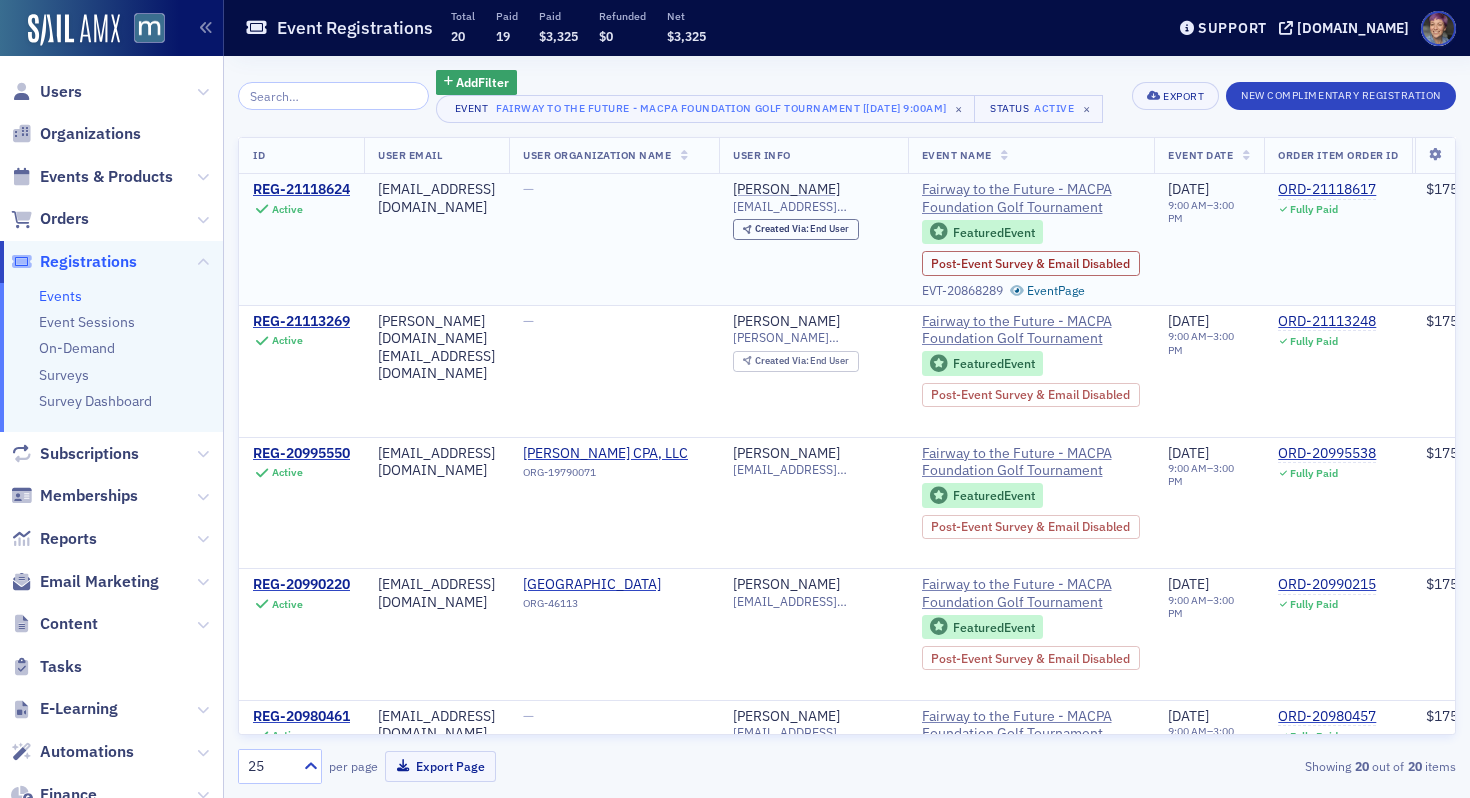 click on "[PERSON_NAME]" 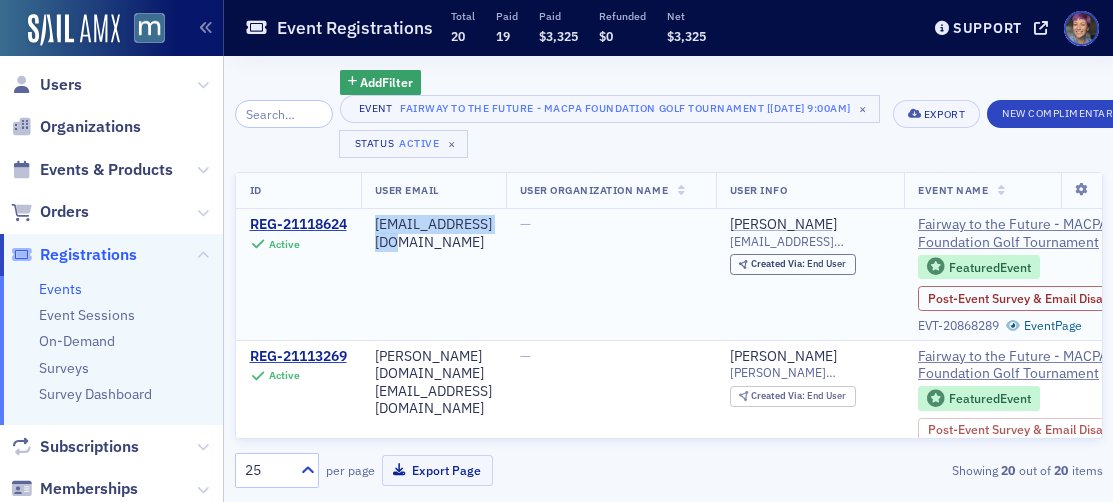drag, startPoint x: 523, startPoint y: 230, endPoint x: 381, endPoint y: 226, distance: 142.05632 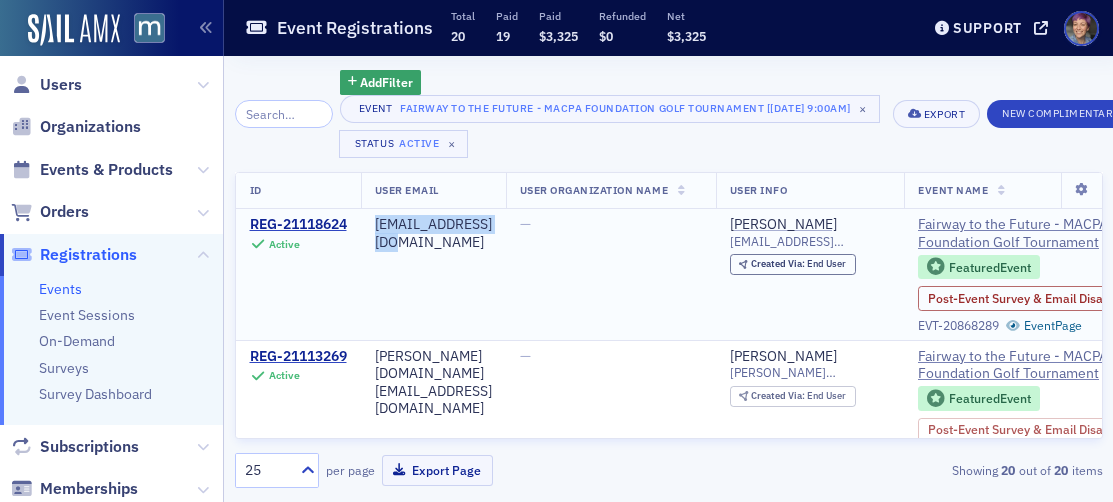 click on "[EMAIL_ADDRESS][DOMAIN_NAME]" 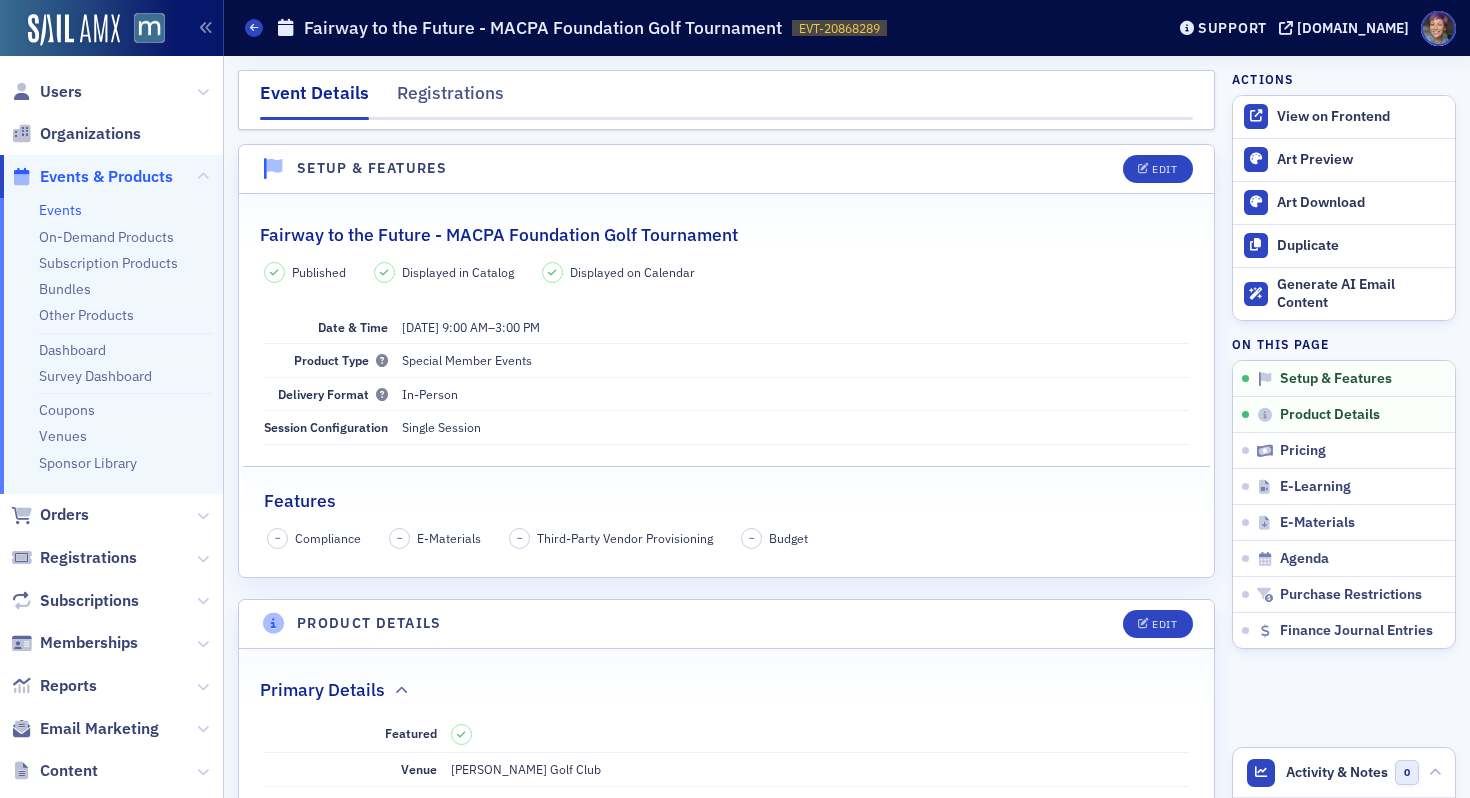 scroll, scrollTop: 0, scrollLeft: 0, axis: both 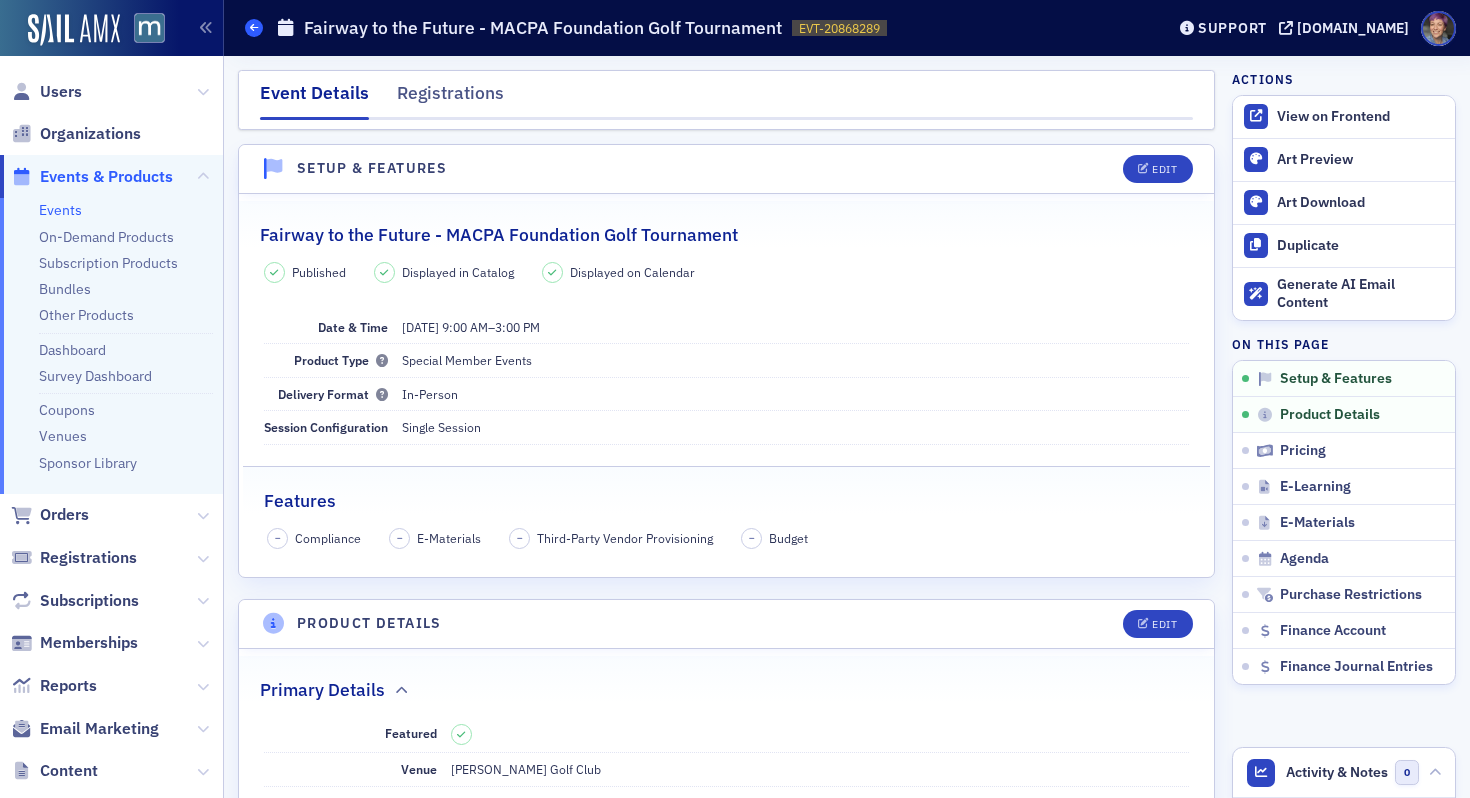 click 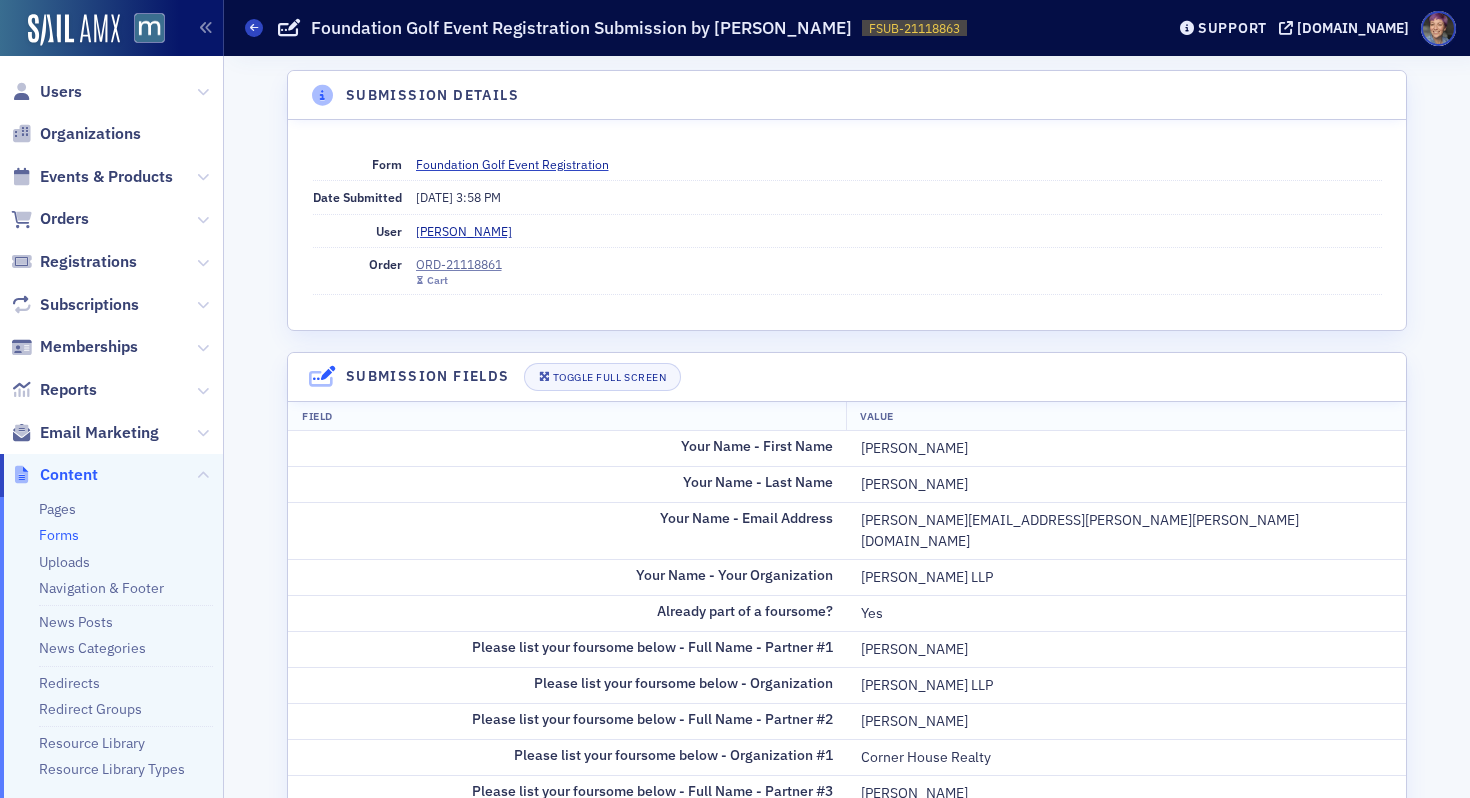 scroll, scrollTop: 0, scrollLeft: 0, axis: both 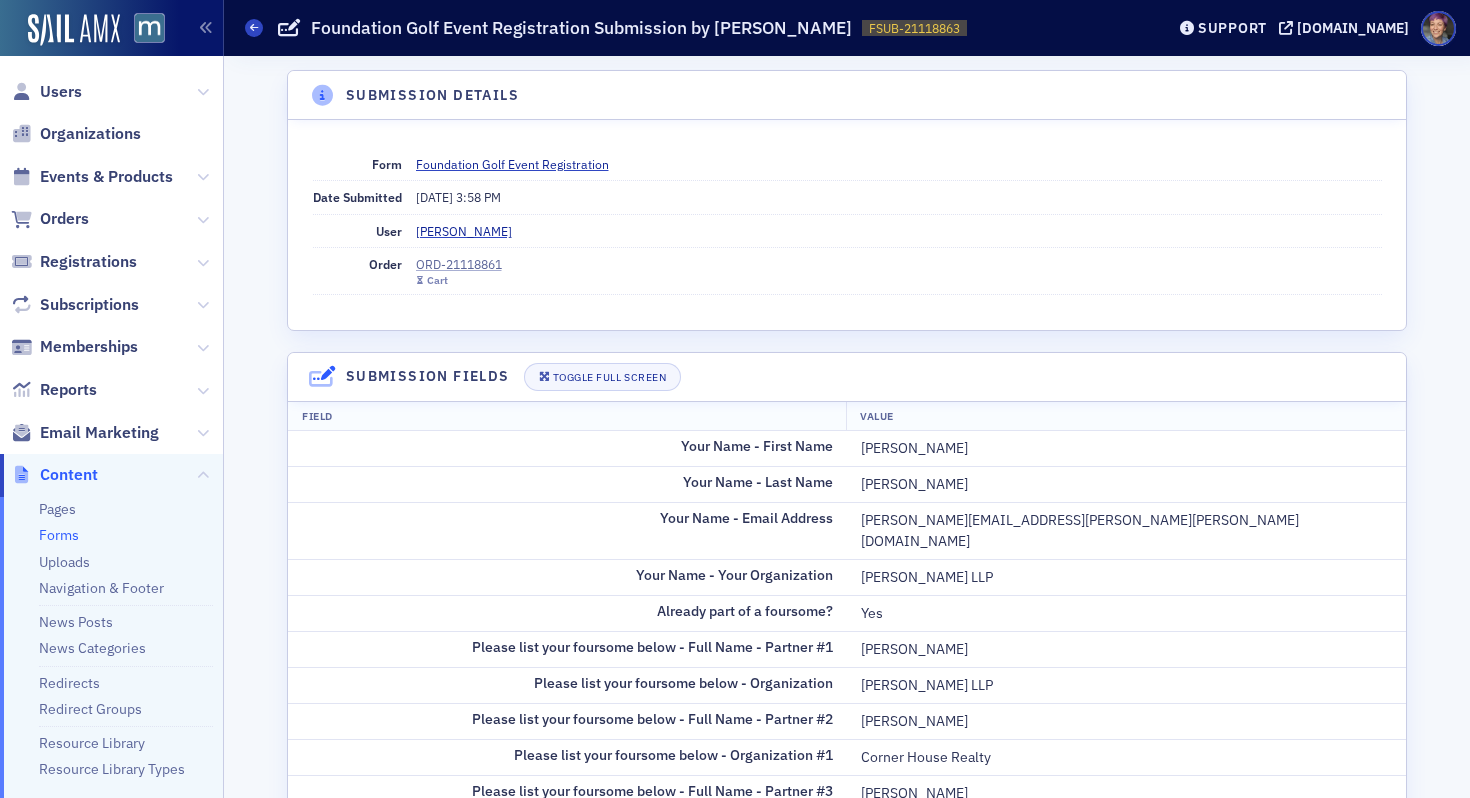 click on "ORD-21118861" 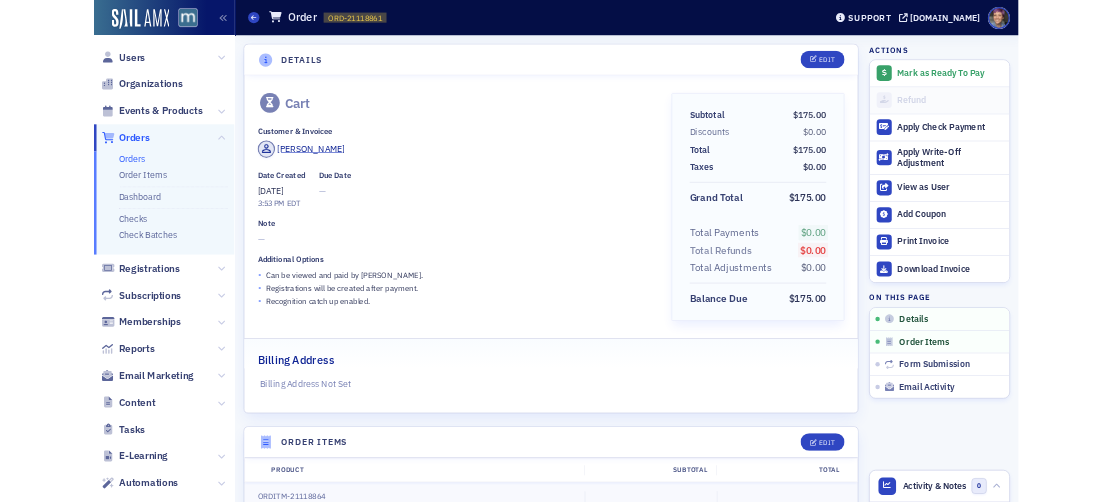 scroll, scrollTop: 0, scrollLeft: 0, axis: both 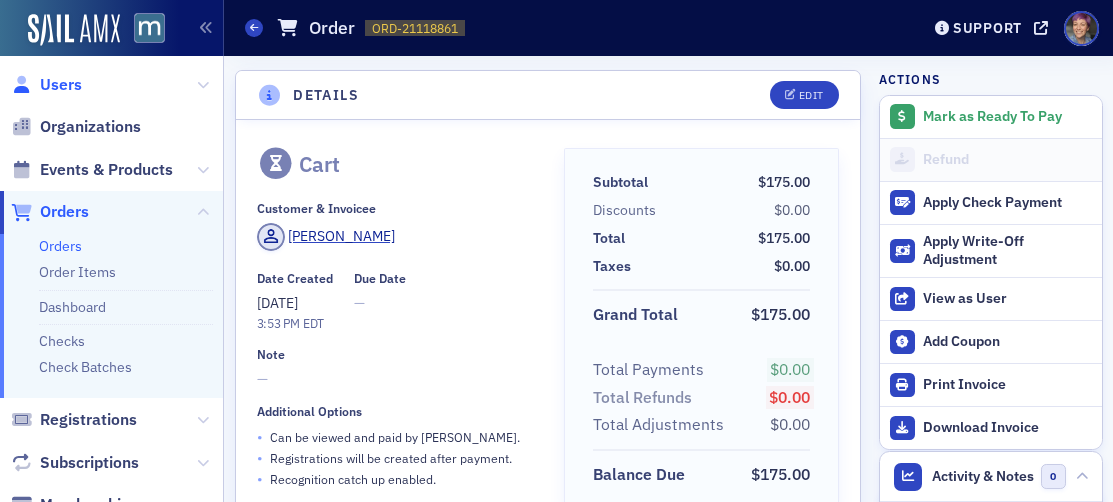 click on "Users" 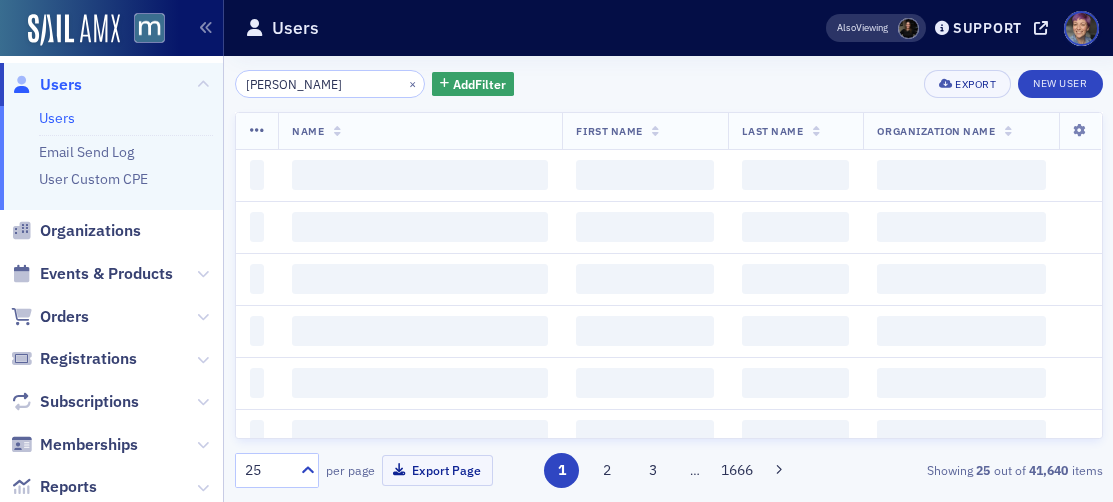 type on "[PERSON_NAME]" 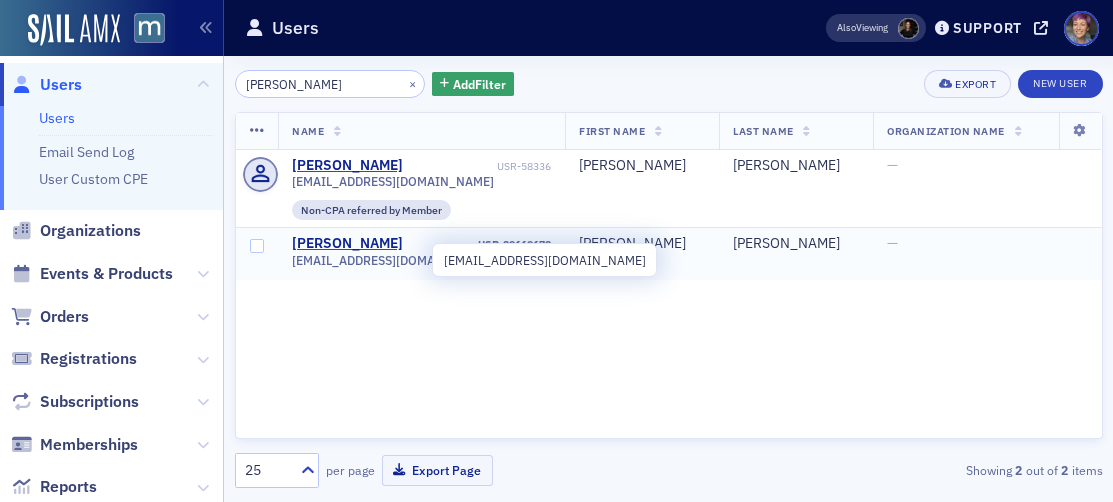 click on "[EMAIL_ADDRESS][DOMAIN_NAME]" 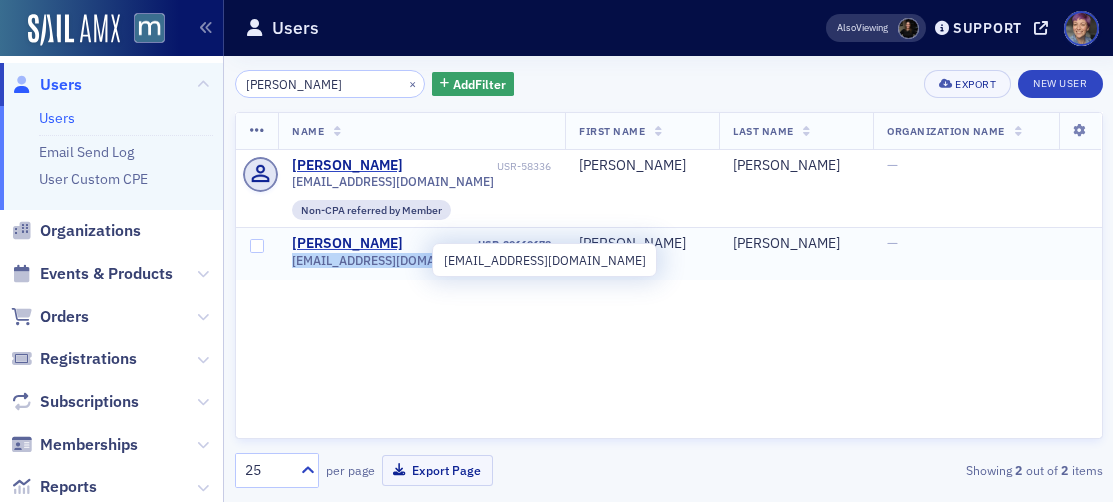 click on "[EMAIL_ADDRESS][DOMAIN_NAME]" 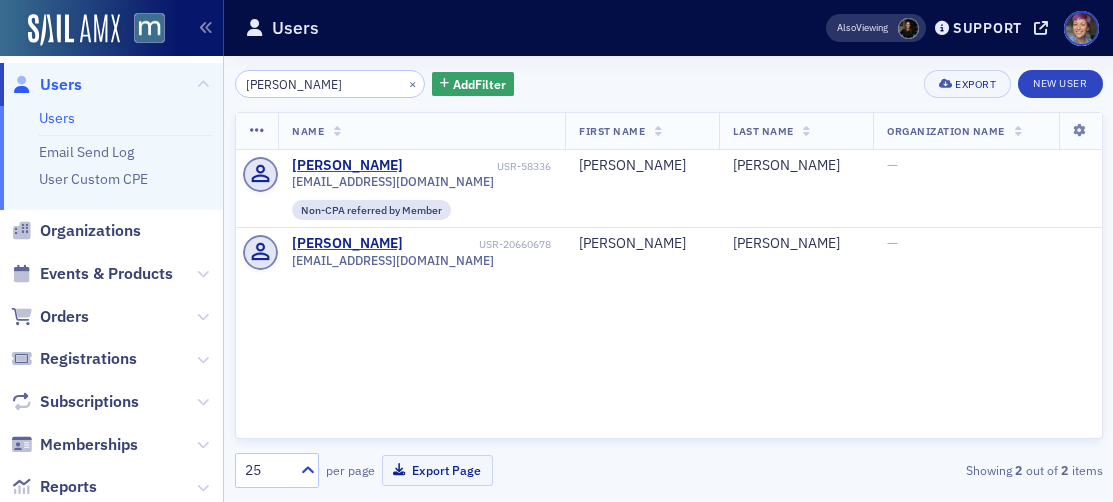 click on "Name   First Name   Last Name   Organization Name   [PERSON_NAME] USR-58336 [EMAIL_ADDRESS][DOMAIN_NAME] Non-CPA referred by Member [PERSON_NAME] — [PERSON_NAME] USR-20660678 [EMAIL_ADDRESS][DOMAIN_NAME] [PERSON_NAME] —" 